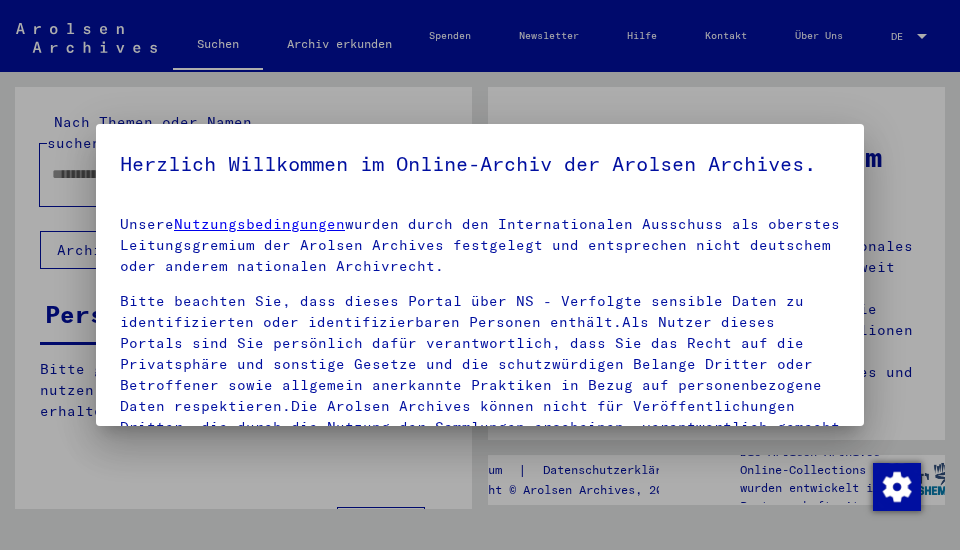 scroll, scrollTop: 0, scrollLeft: 0, axis: both 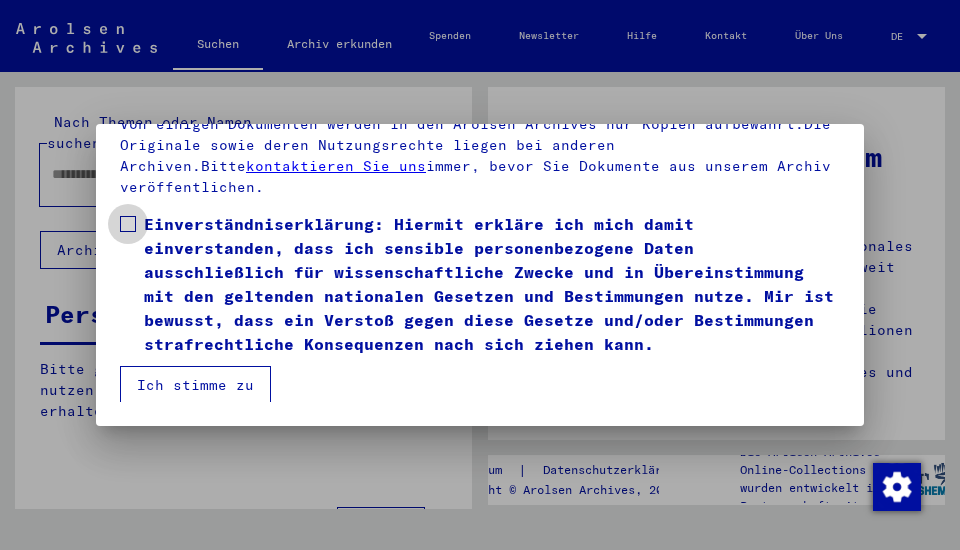 click on "Einverständniserklärung: Hiermit erkläre ich mich damit einverstanden, dass ich sensible personenbezogene Daten ausschließlich für wissenschaftliche Zwecke und in Übereinstimmung mit den geltenden nationalen Gesetzen und Bestimmungen nutze. Mir ist bewusst, dass ein Verstoß gegen diese Gesetze und/oder Bestimmungen strafrechtliche Konsequenzen nach sich ziehen kann." at bounding box center (480, 284) 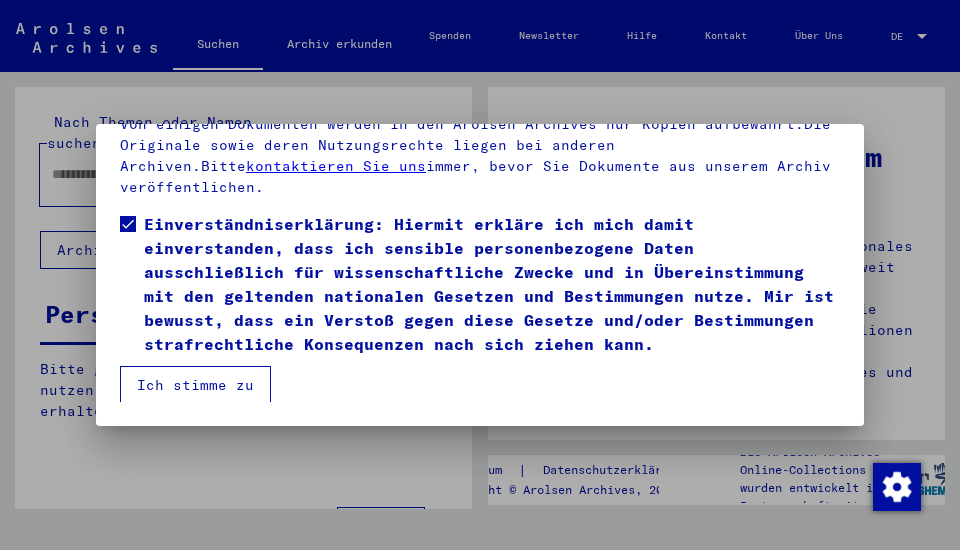 click on "Ich stimme zu" at bounding box center (195, 385) 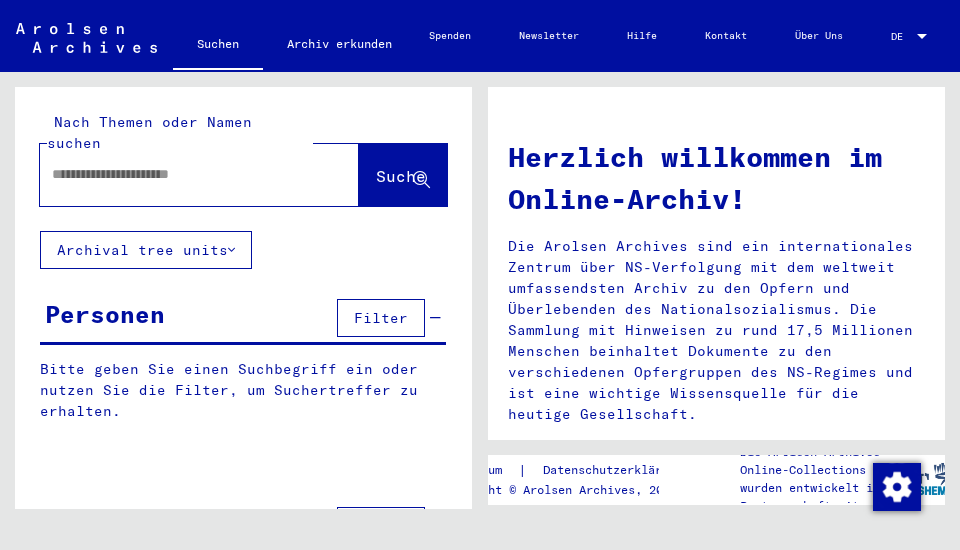 click at bounding box center (175, 174) 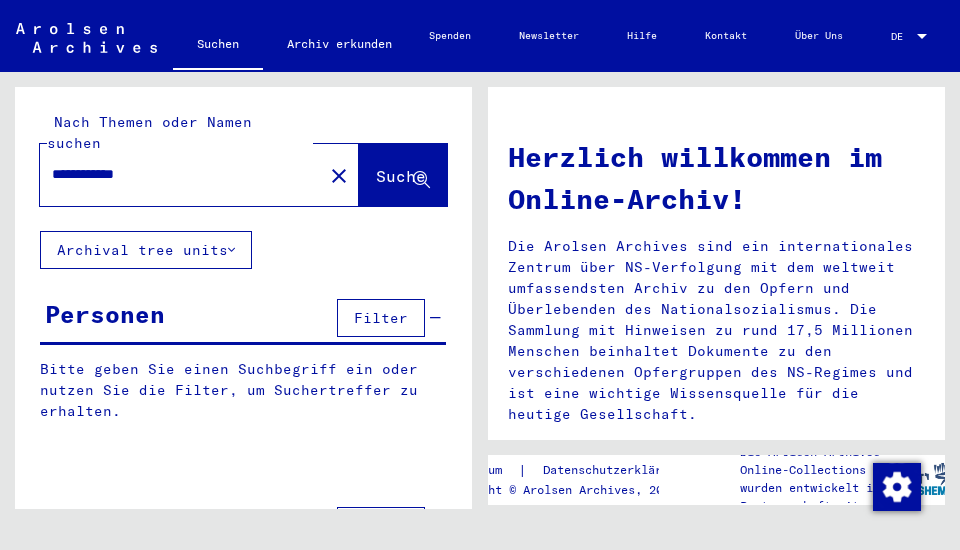type on "**********" 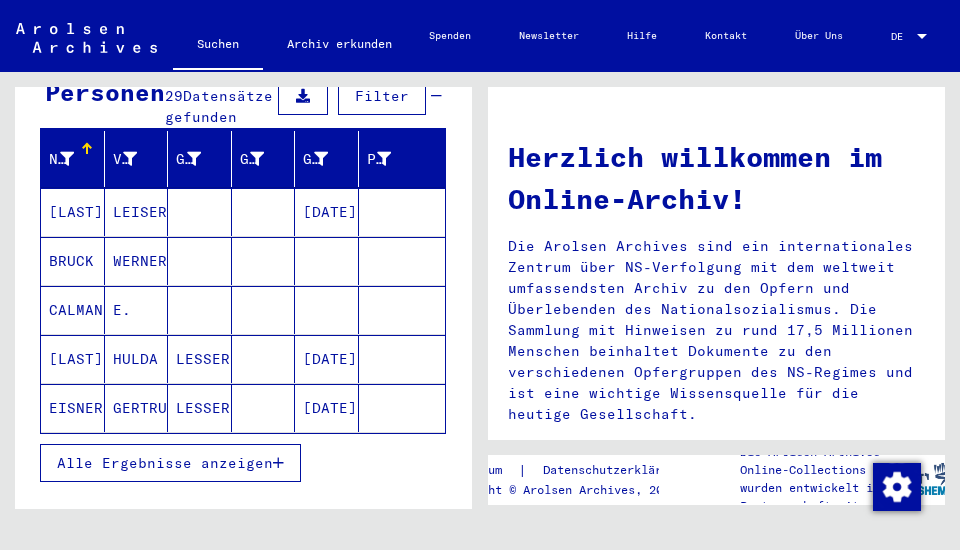 scroll, scrollTop: 285, scrollLeft: 0, axis: vertical 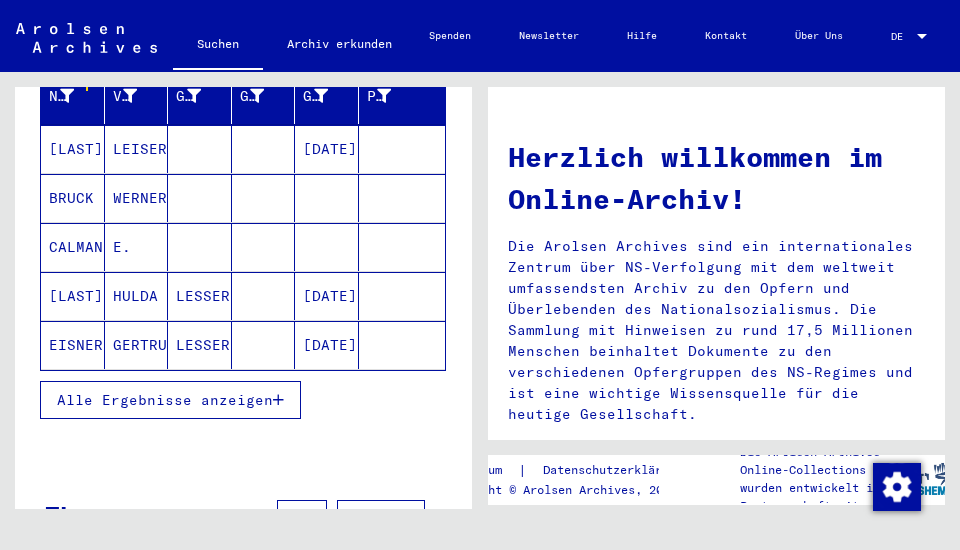 click on "Alle Ergebnisse anzeigen" at bounding box center (165, 400) 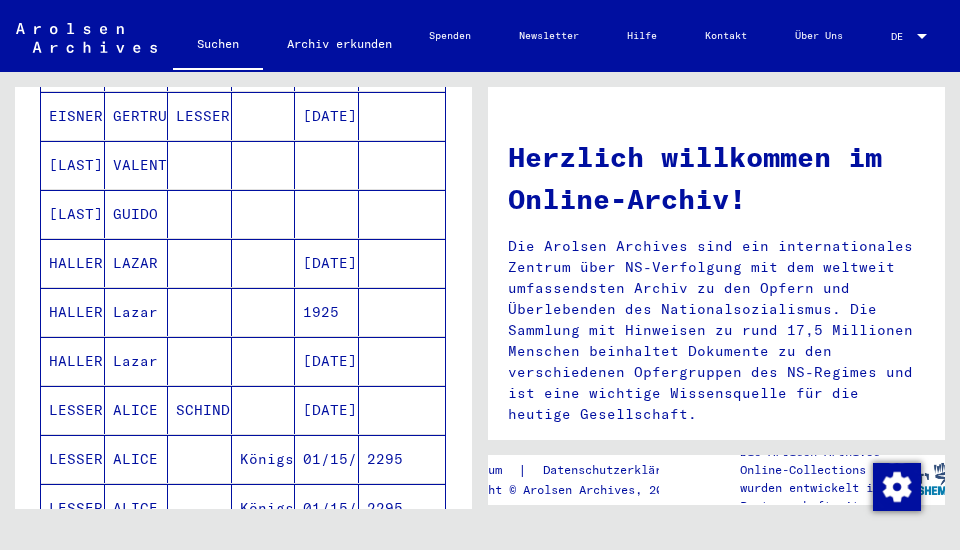 scroll, scrollTop: 571, scrollLeft: 0, axis: vertical 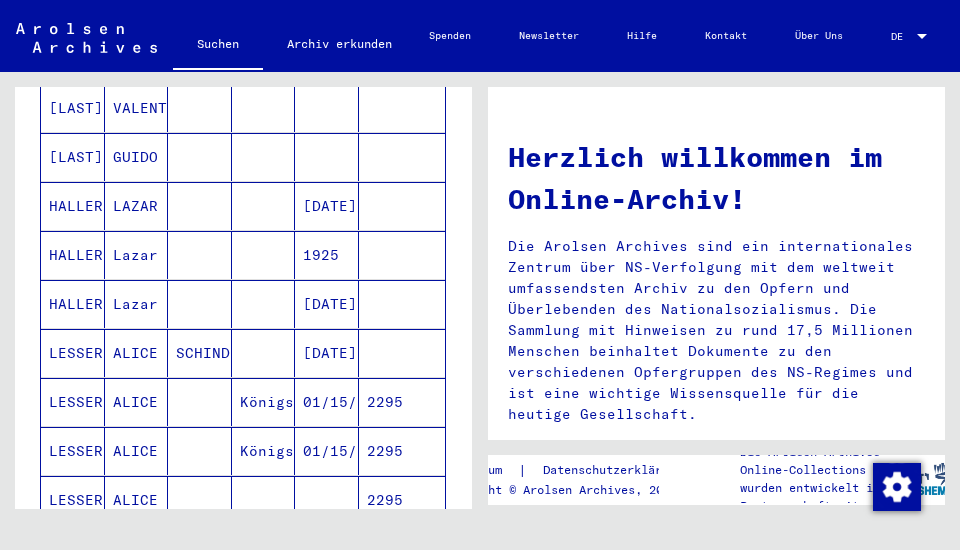 click on "ALICE" at bounding box center (137, 451) 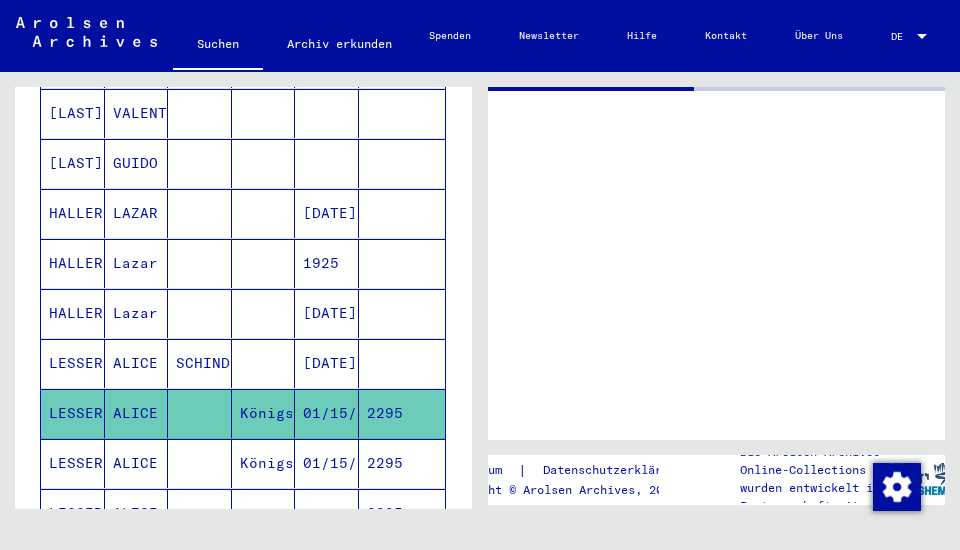 scroll, scrollTop: 574, scrollLeft: 0, axis: vertical 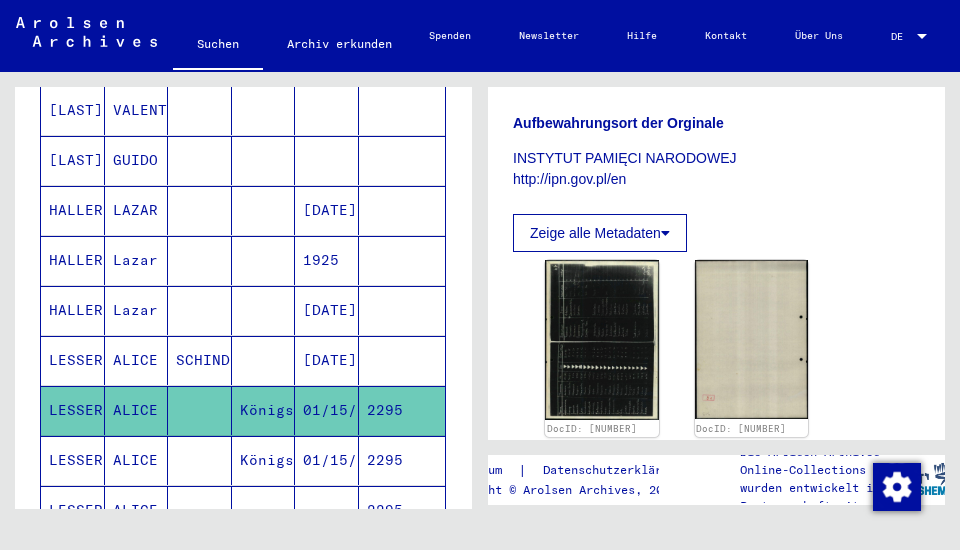 click on "ALICE" at bounding box center (137, 510) 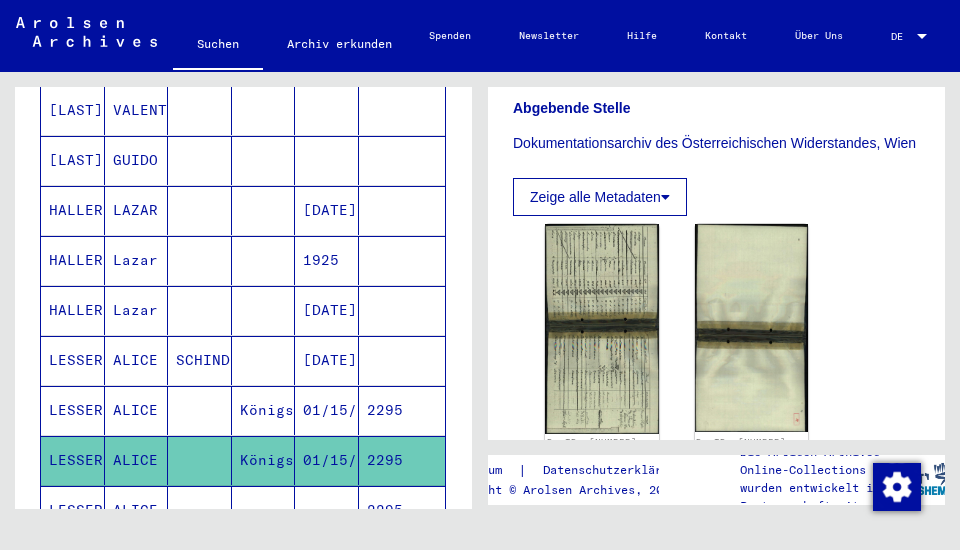 scroll, scrollTop: 800, scrollLeft: 0, axis: vertical 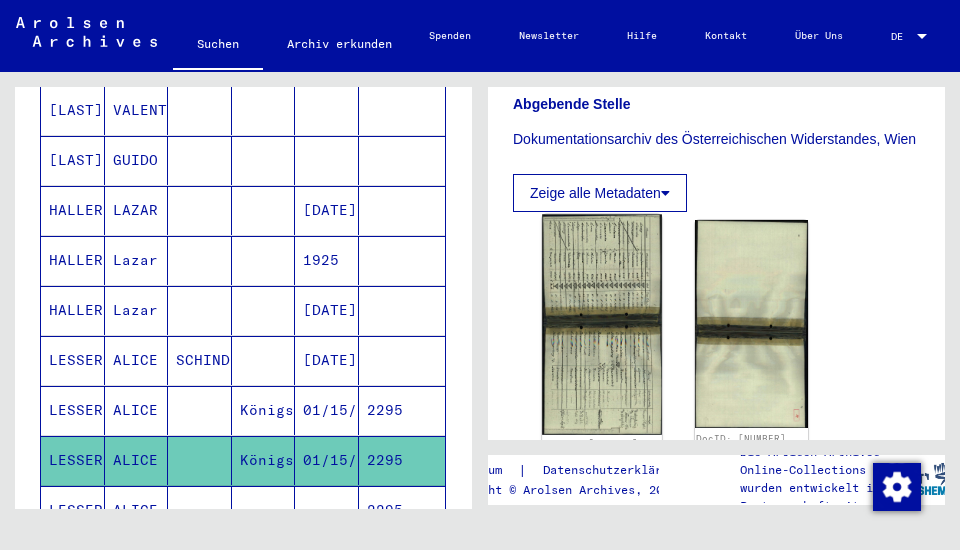 click 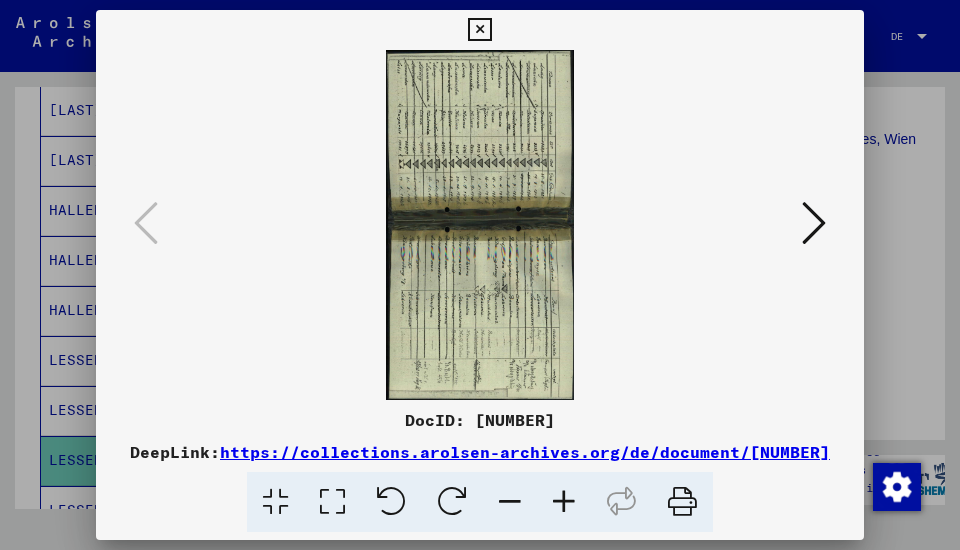 click at bounding box center (479, 30) 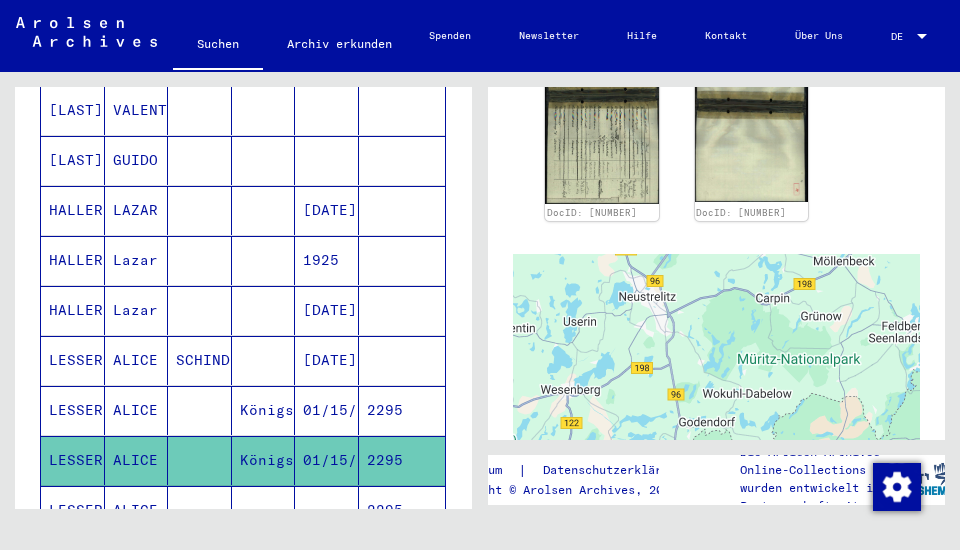 scroll, scrollTop: 1028, scrollLeft: 0, axis: vertical 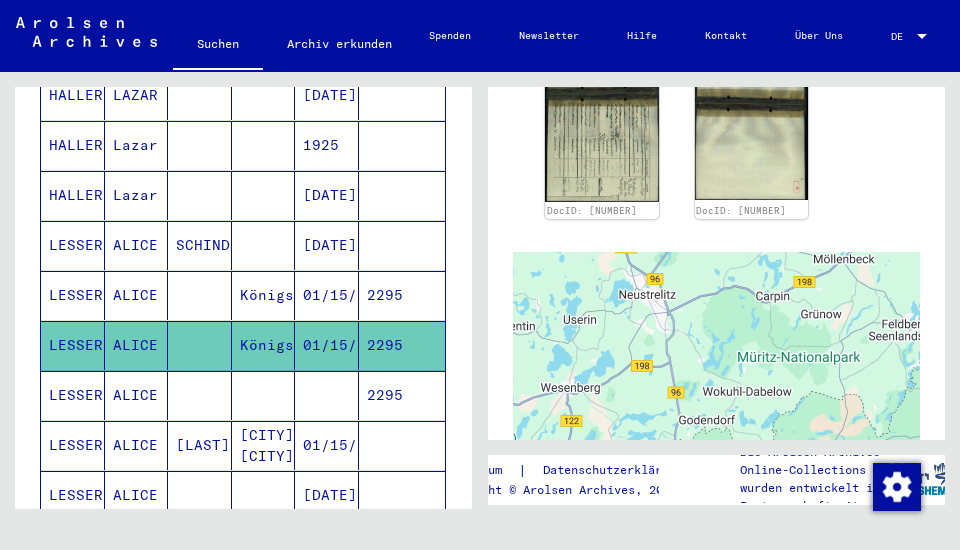 click on "ALICE" at bounding box center (137, 445) 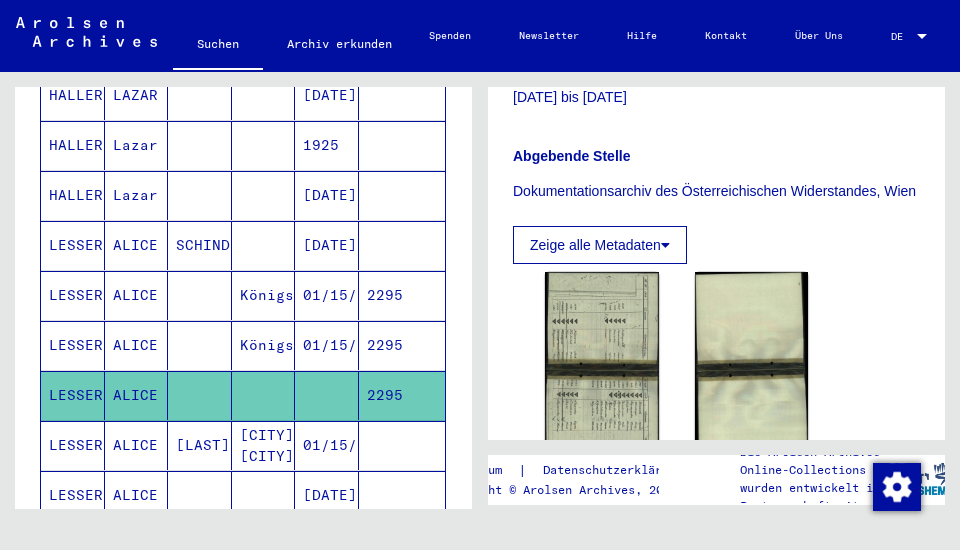 scroll, scrollTop: 800, scrollLeft: 0, axis: vertical 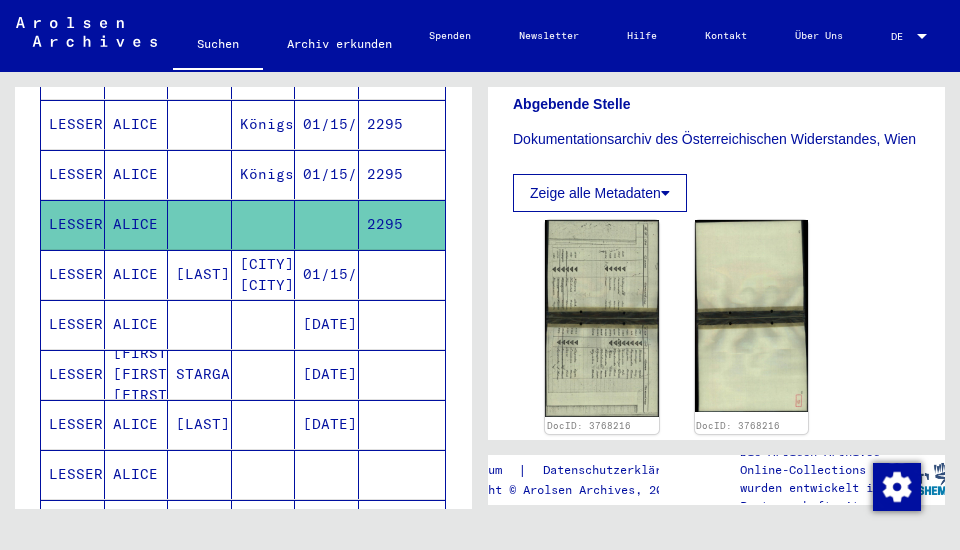 click on "ALICE" at bounding box center [137, 324] 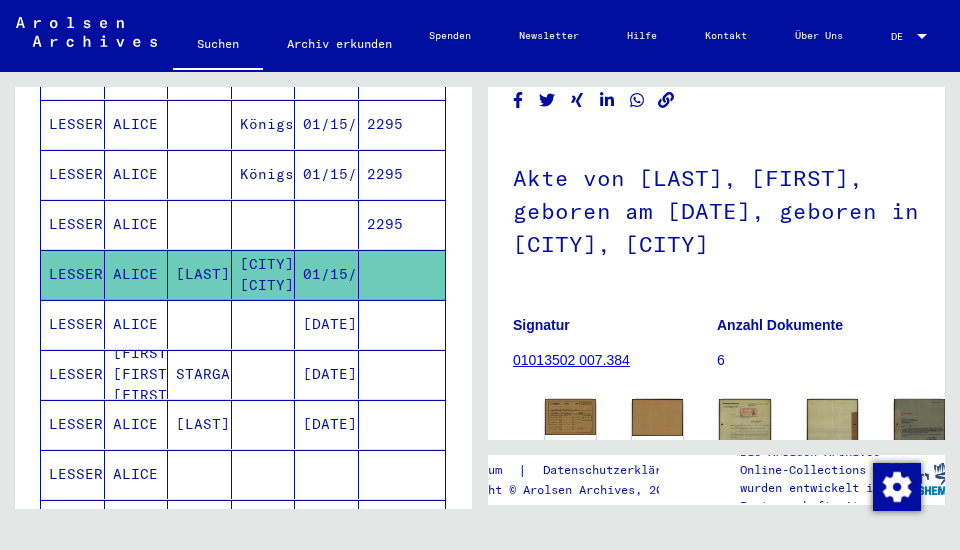 scroll, scrollTop: 171, scrollLeft: 0, axis: vertical 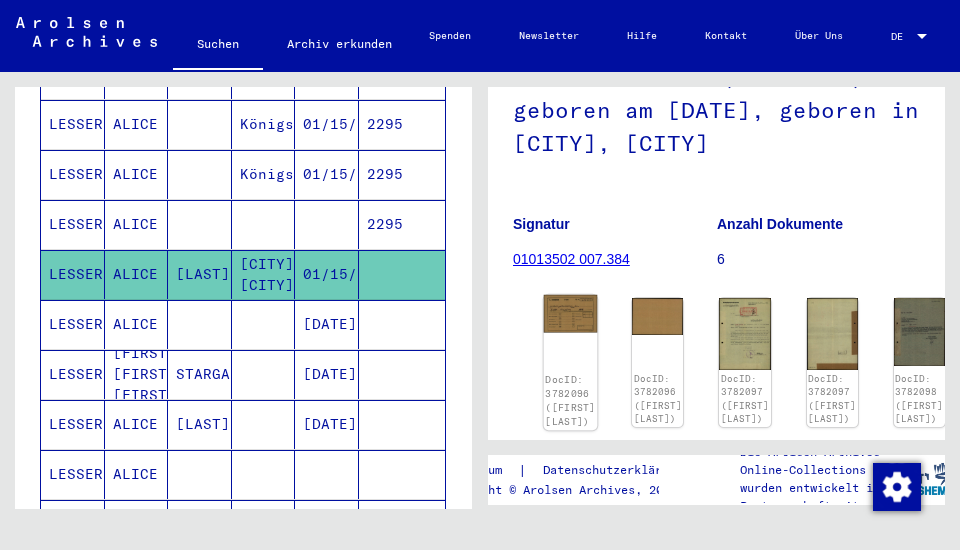 click 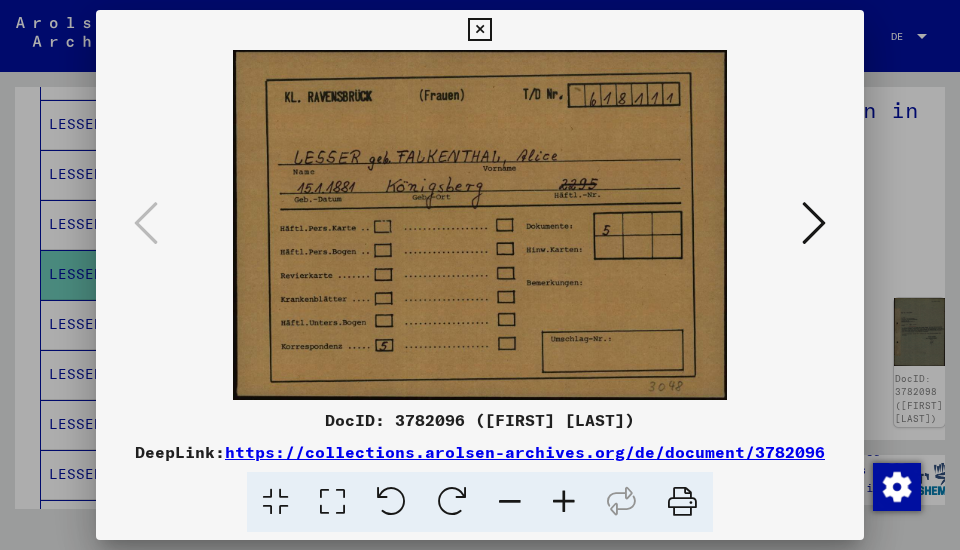 click at bounding box center [814, 223] 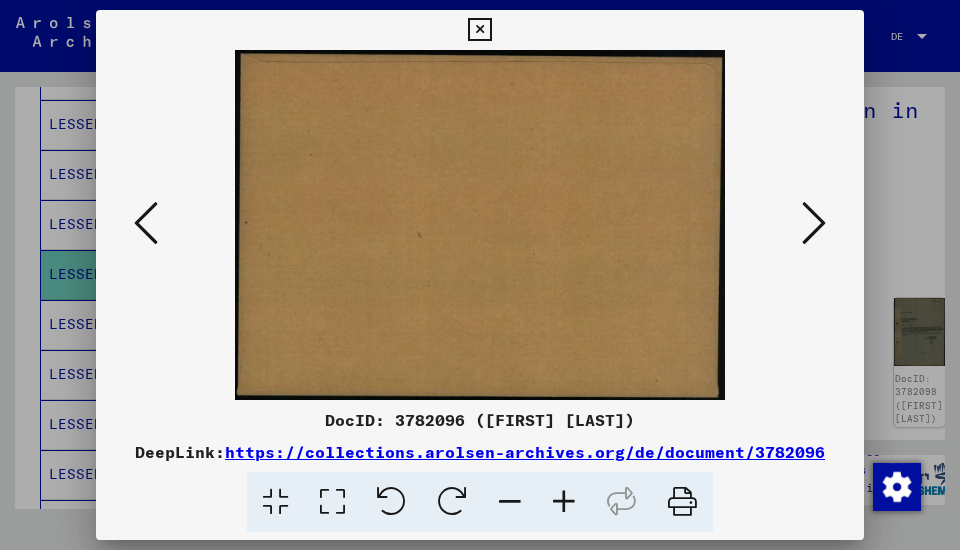 click at bounding box center [814, 223] 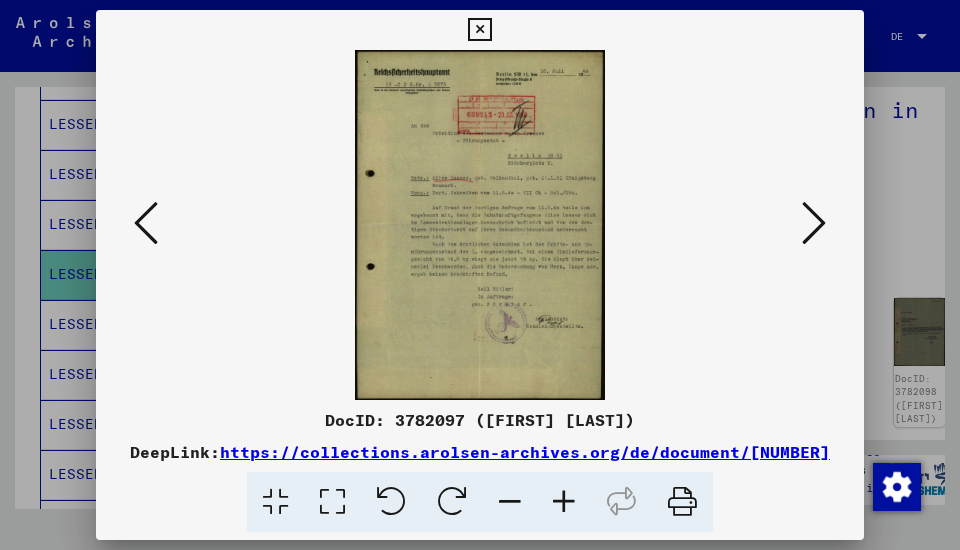drag, startPoint x: 689, startPoint y: 316, endPoint x: 746, endPoint y: 289, distance: 63.07139 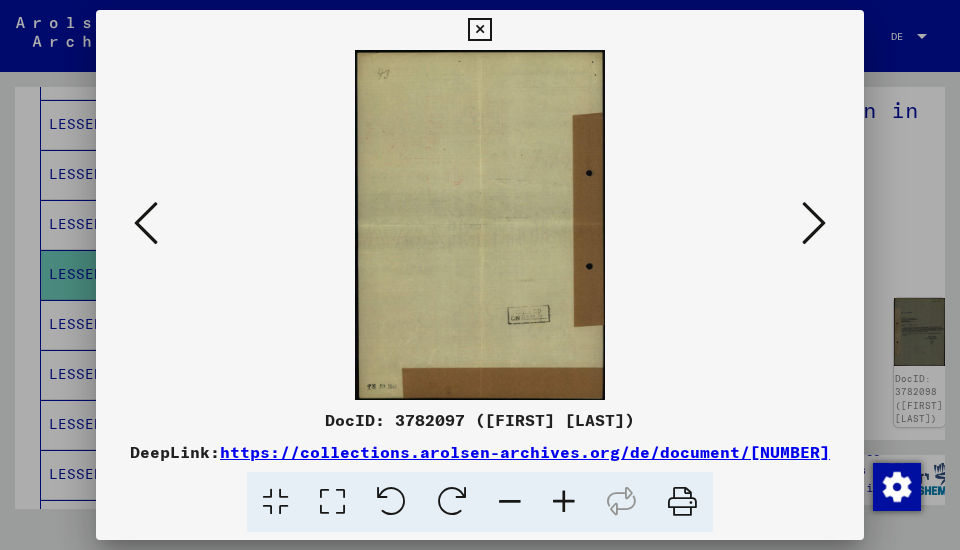 click at bounding box center [814, 223] 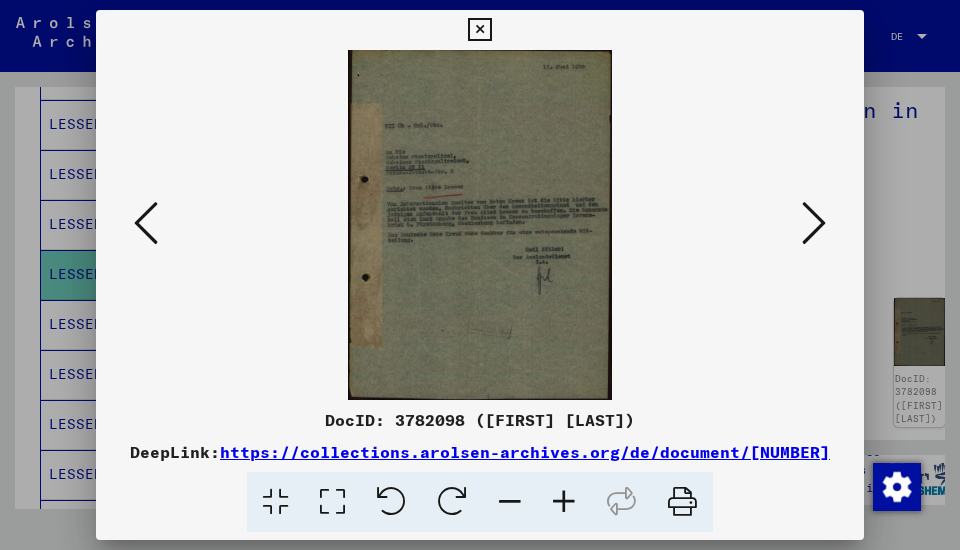 drag, startPoint x: 803, startPoint y: 334, endPoint x: 811, endPoint y: 270, distance: 64.49806 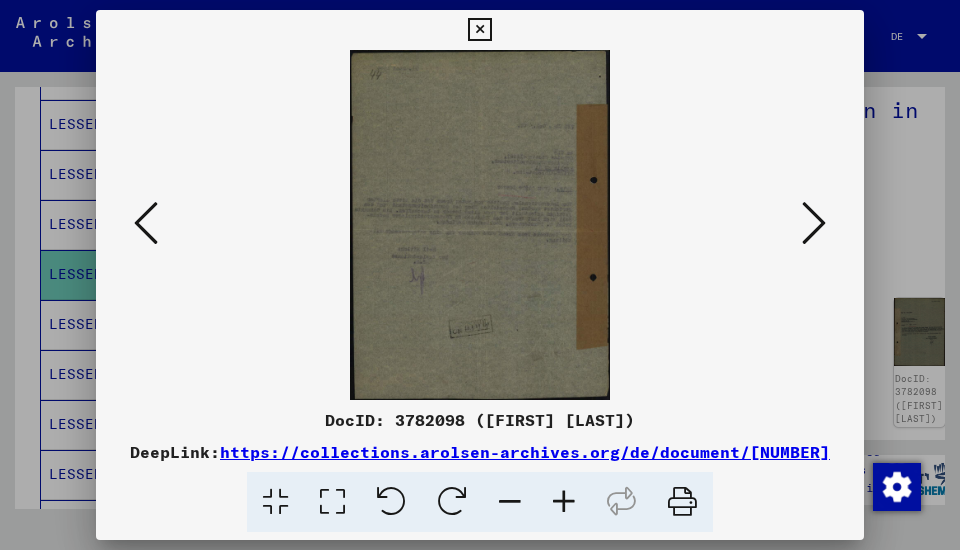 click at bounding box center [814, 223] 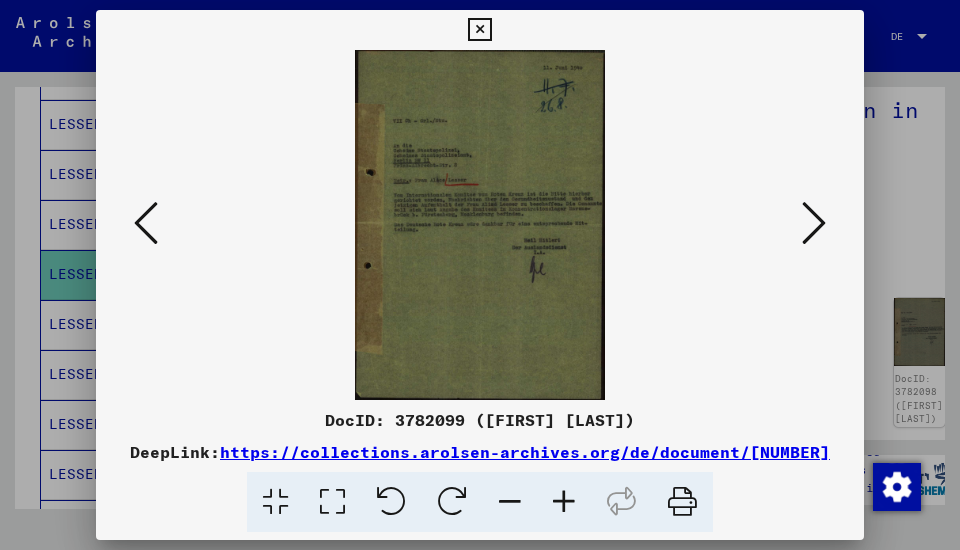 click at bounding box center (814, 224) 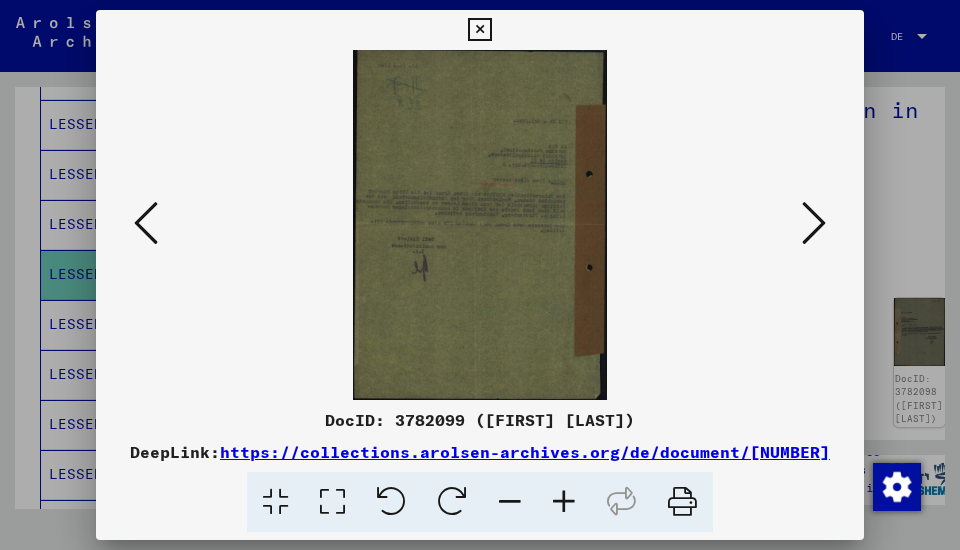 click at bounding box center (814, 224) 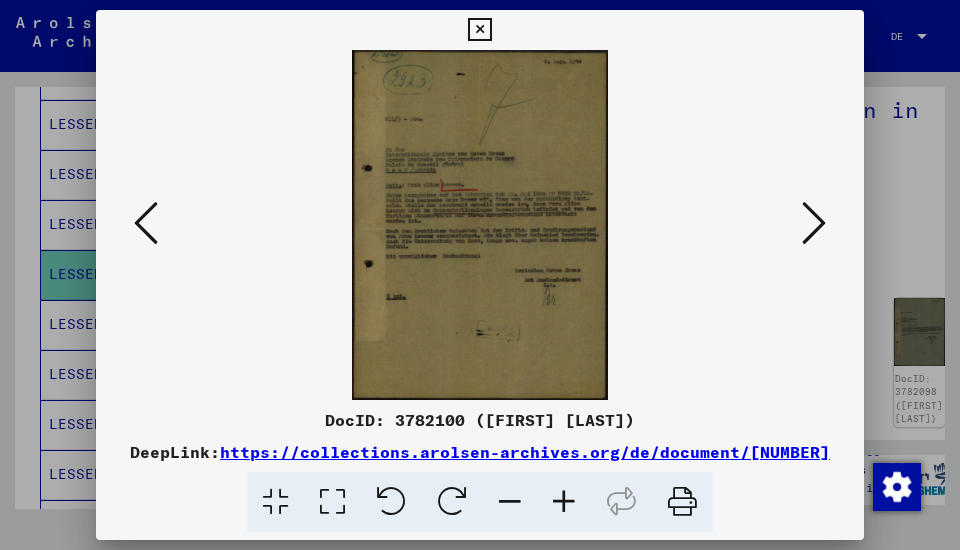 click at bounding box center (814, 223) 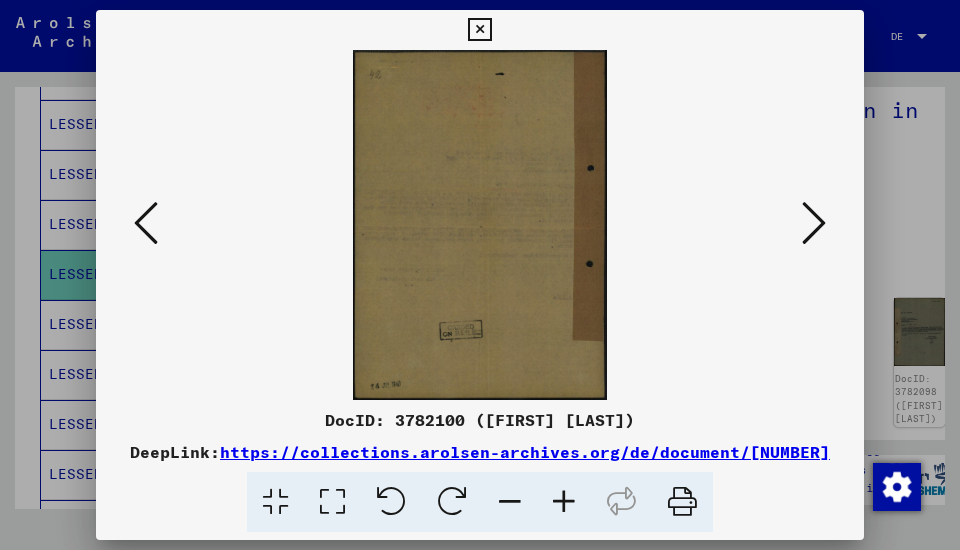 click at bounding box center [814, 223] 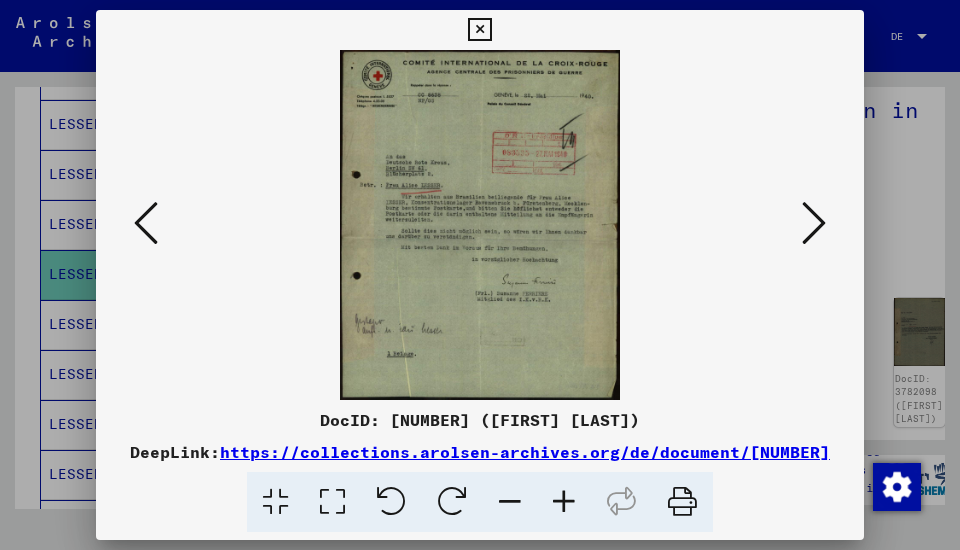 click at bounding box center (814, 223) 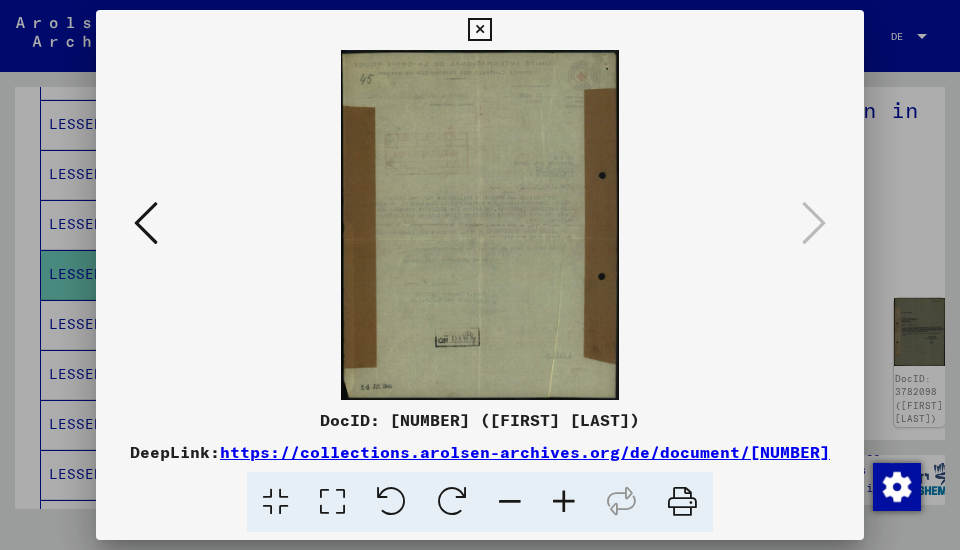 click at bounding box center (480, 225) 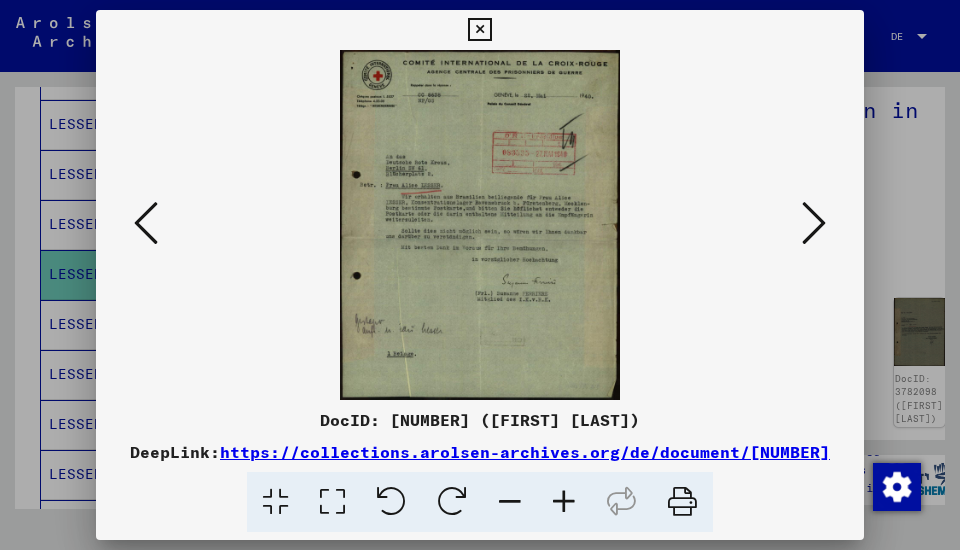 drag, startPoint x: 722, startPoint y: 355, endPoint x: 725, endPoint y: 345, distance: 10.440307 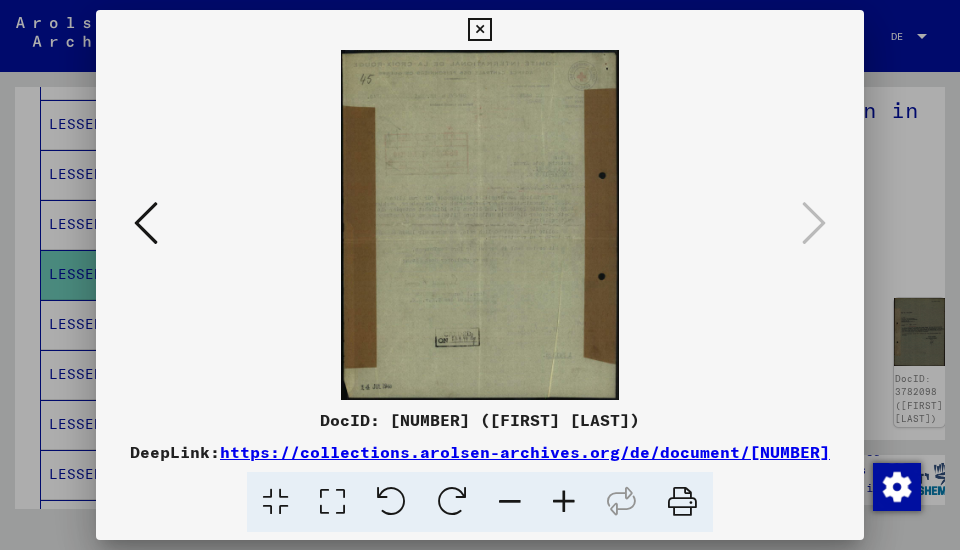 click at bounding box center [479, 30] 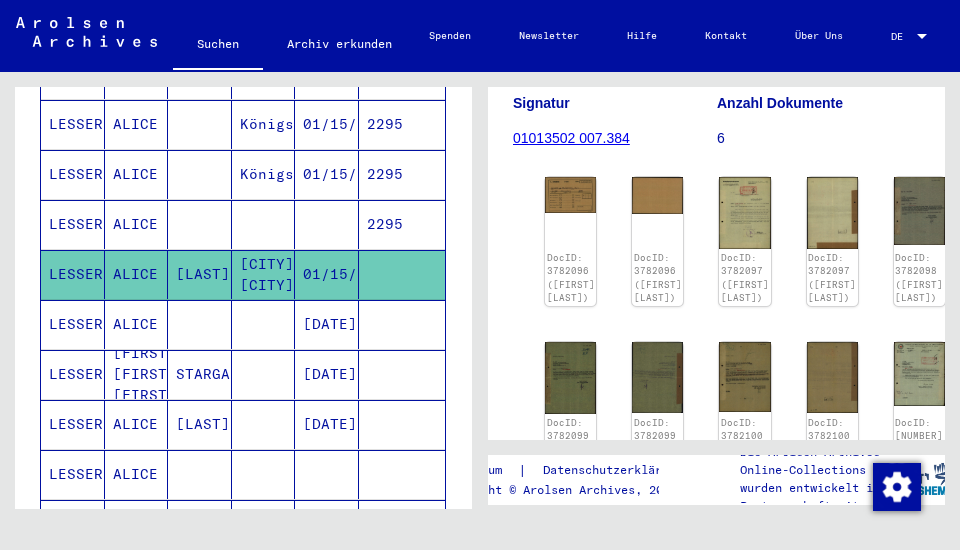 scroll, scrollTop: 457, scrollLeft: 0, axis: vertical 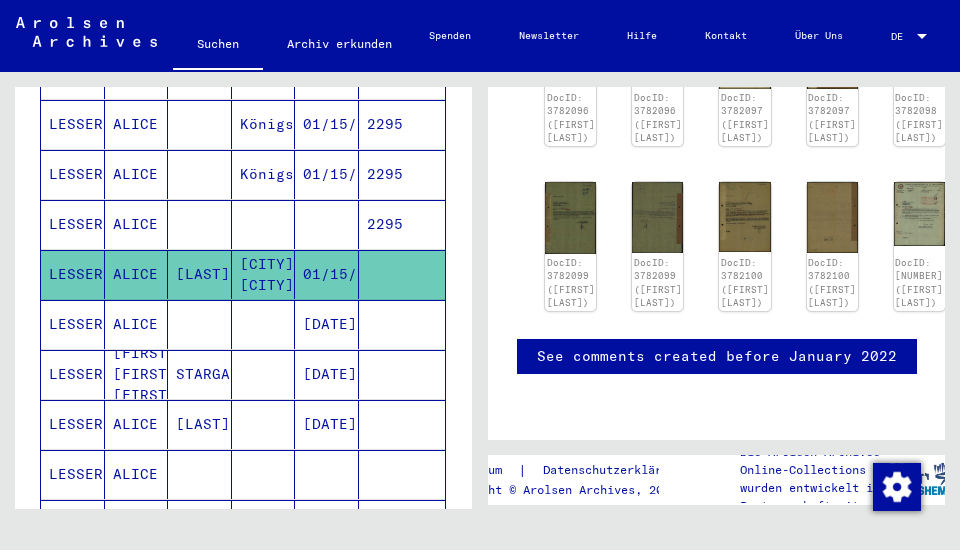 click on "ALICE" at bounding box center [137, 374] 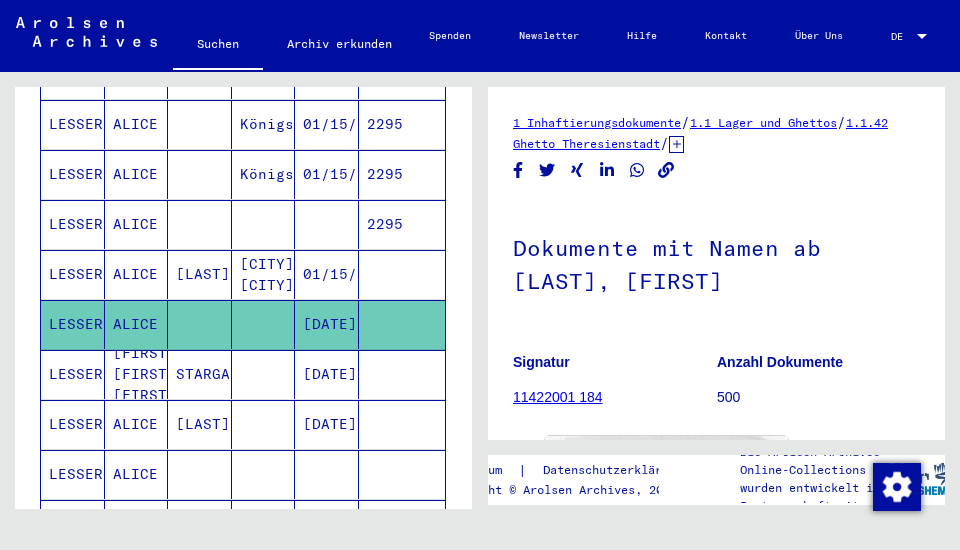 scroll, scrollTop: 0, scrollLeft: 0, axis: both 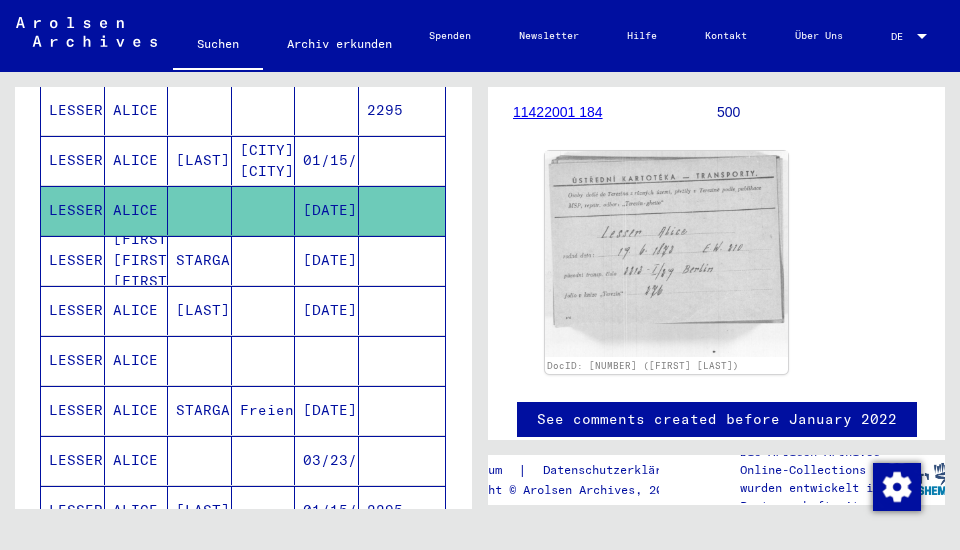 click on "ALICE" at bounding box center [137, 410] 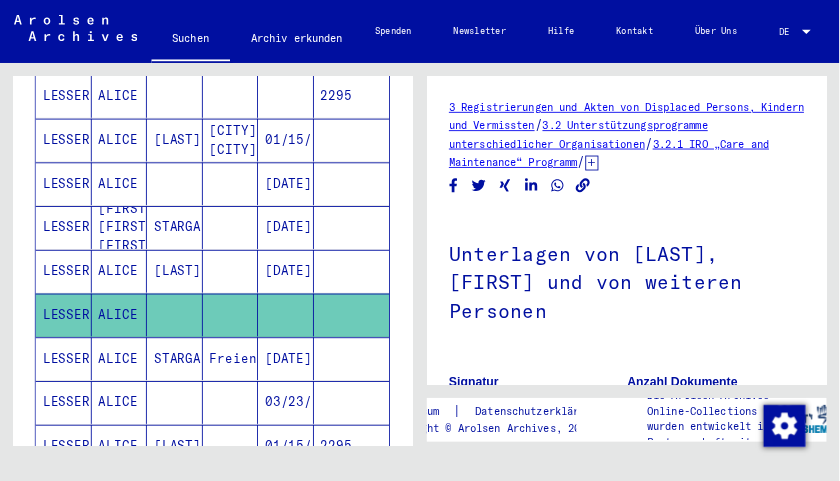 scroll, scrollTop: 171, scrollLeft: 0, axis: vertical 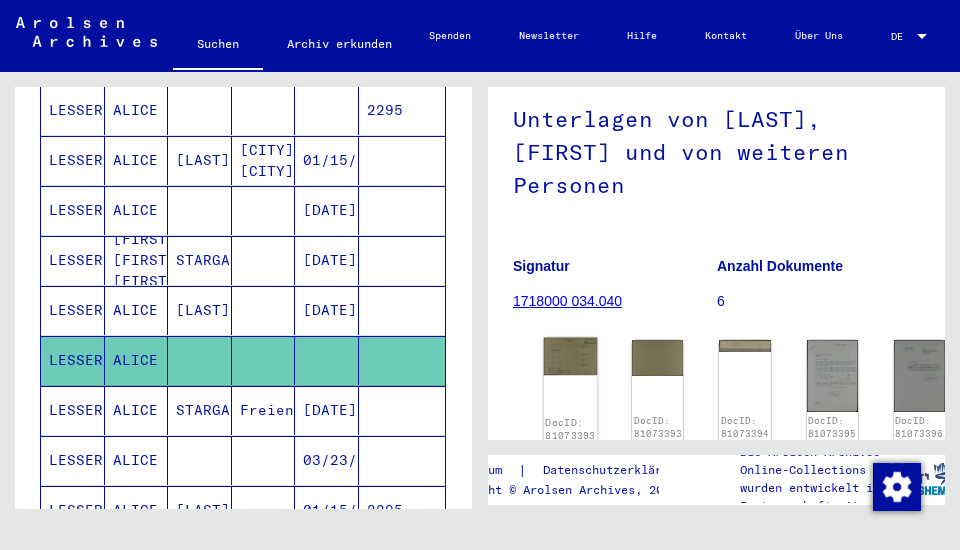 click 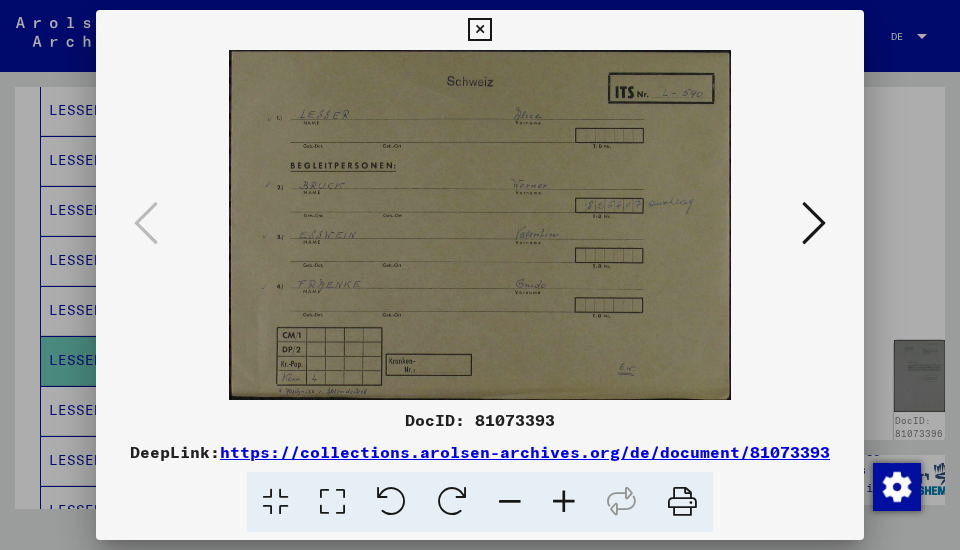 click at bounding box center [814, 223] 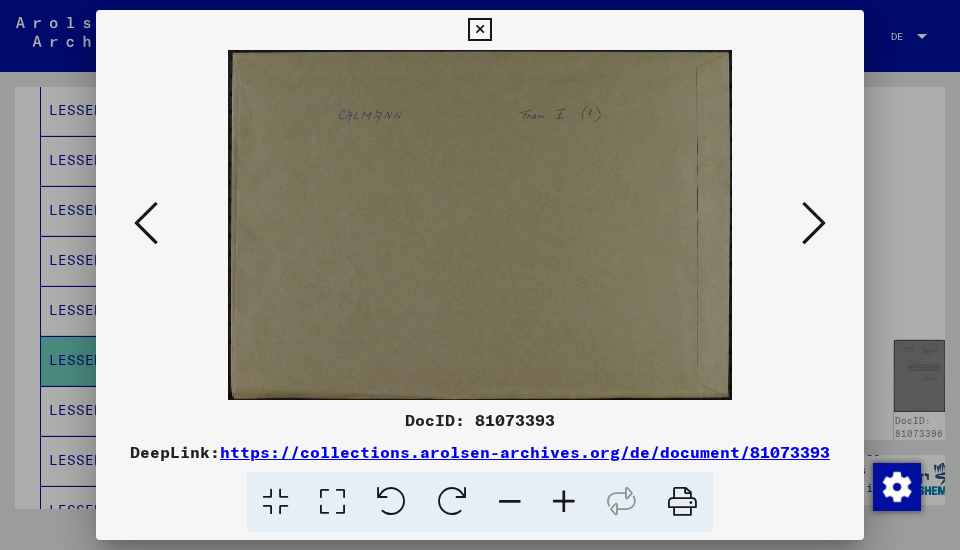 click at bounding box center [814, 223] 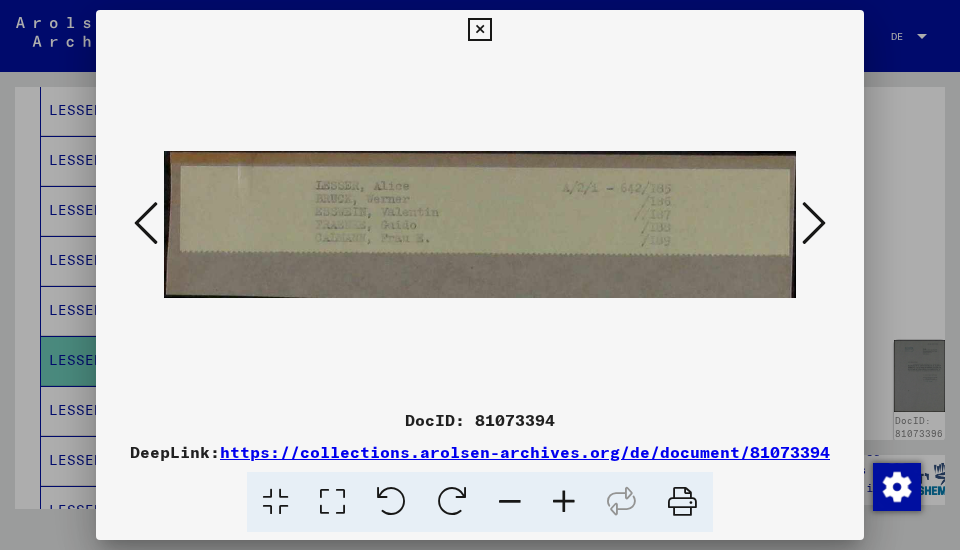 click at bounding box center (814, 223) 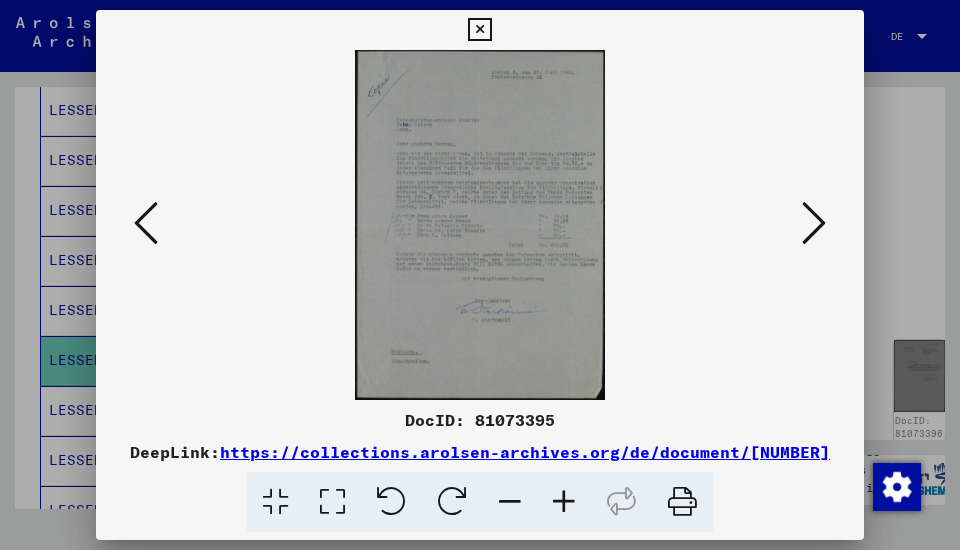 type 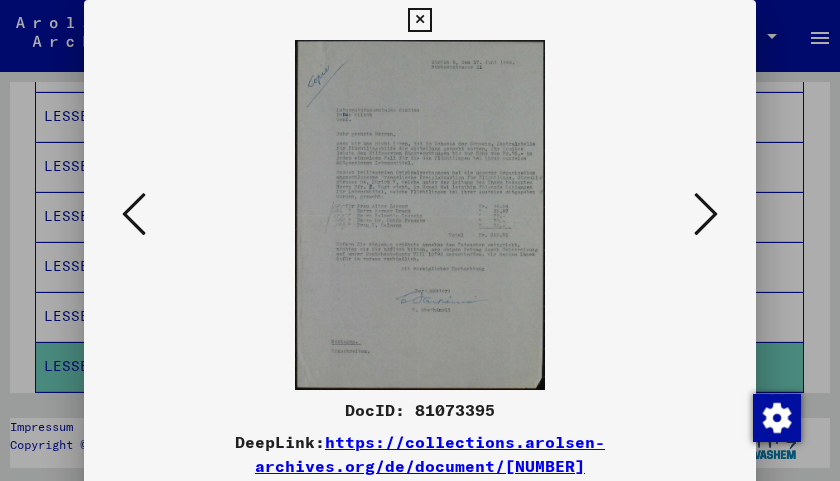 scroll, scrollTop: 981, scrollLeft: 0, axis: vertical 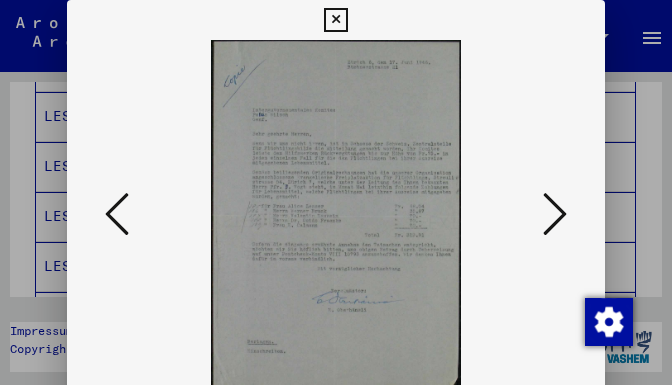 click at bounding box center [335, 20] 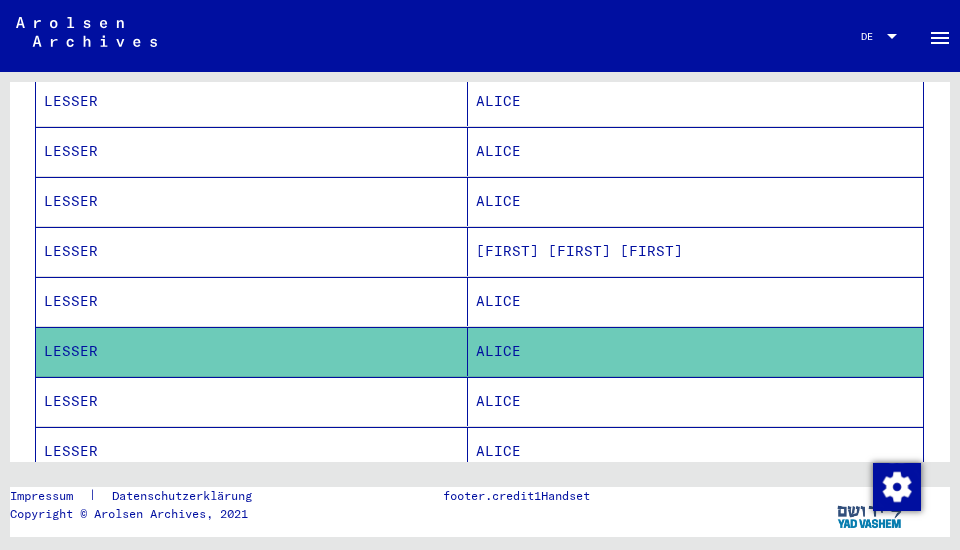 scroll, scrollTop: 998, scrollLeft: 0, axis: vertical 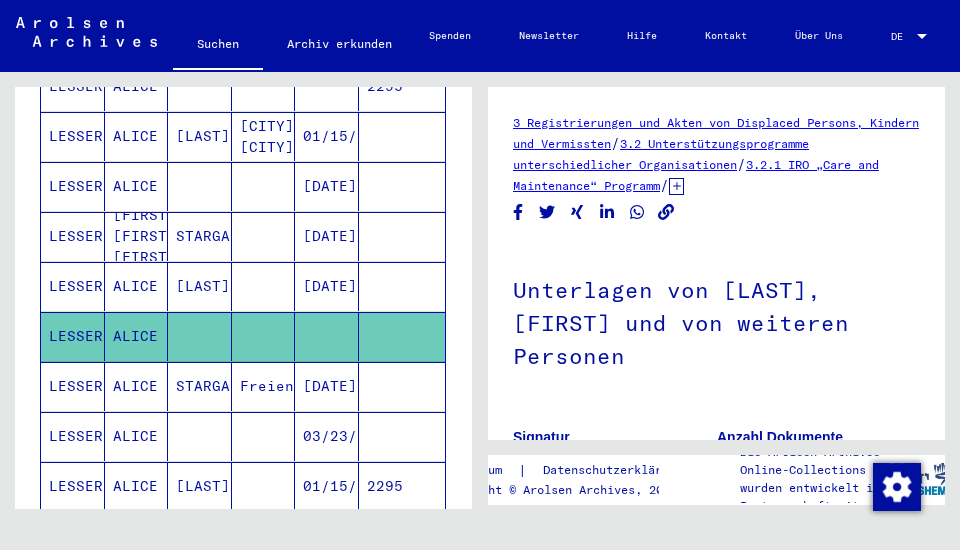 click on "Freienwalde" at bounding box center (264, 436) 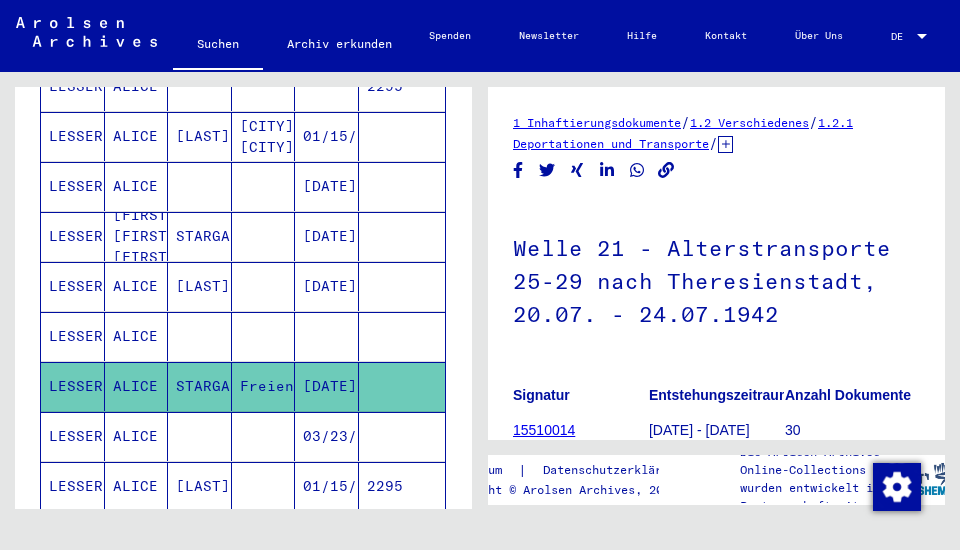 scroll, scrollTop: 0, scrollLeft: 0, axis: both 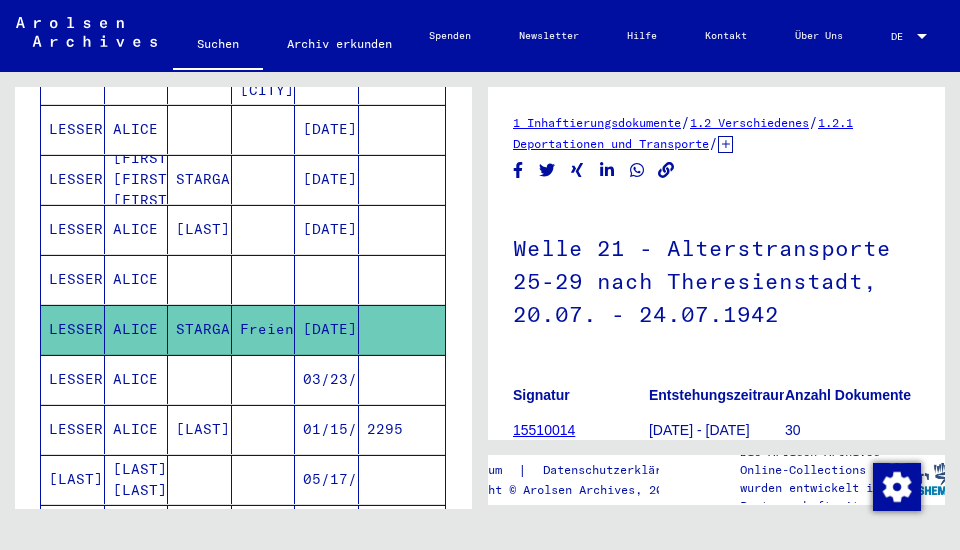 click on "LESSER" at bounding box center (73, 429) 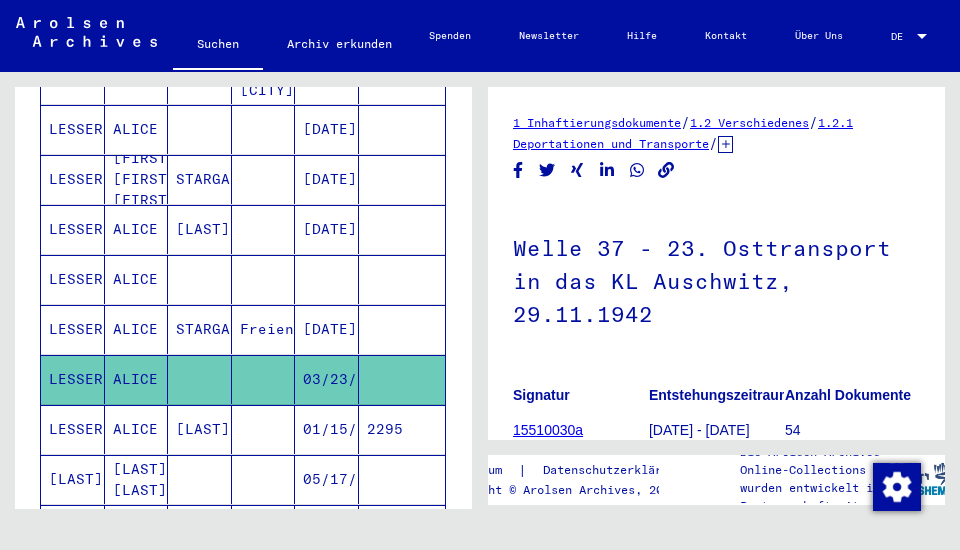 scroll, scrollTop: 0, scrollLeft: 0, axis: both 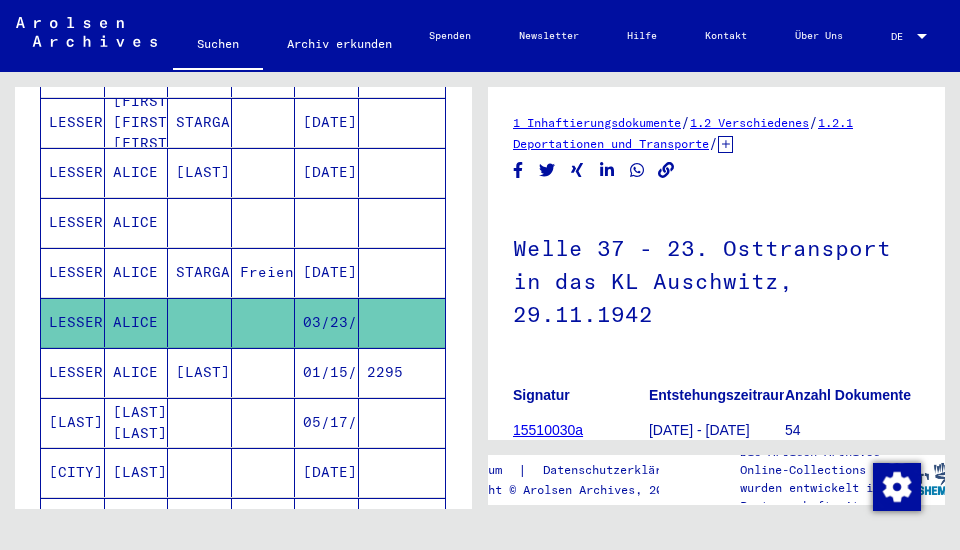 click on "LESSER" at bounding box center (73, 422) 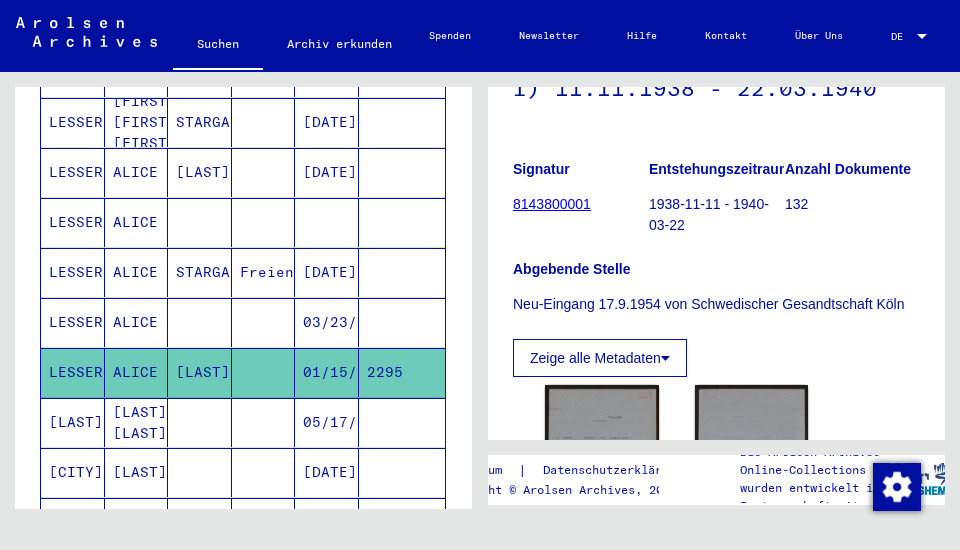scroll, scrollTop: 228, scrollLeft: 0, axis: vertical 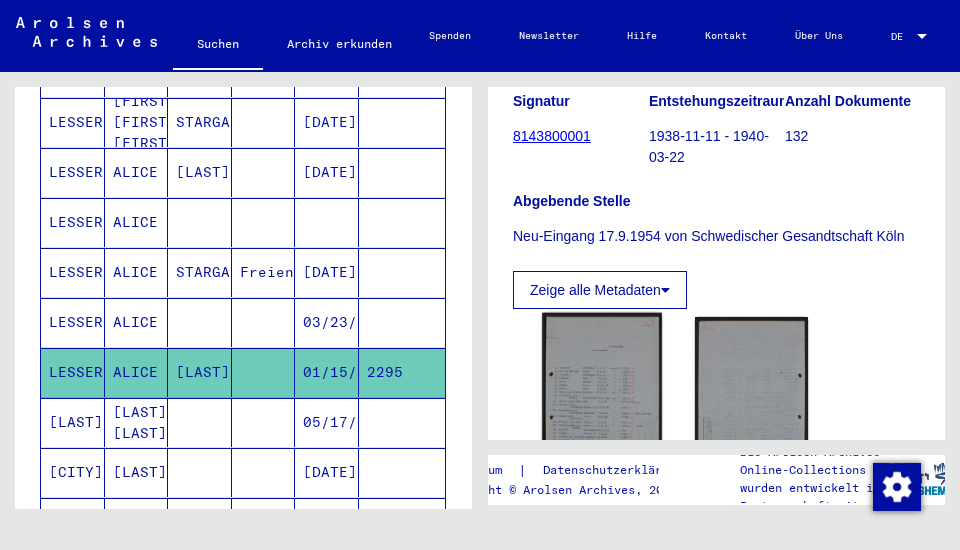 click 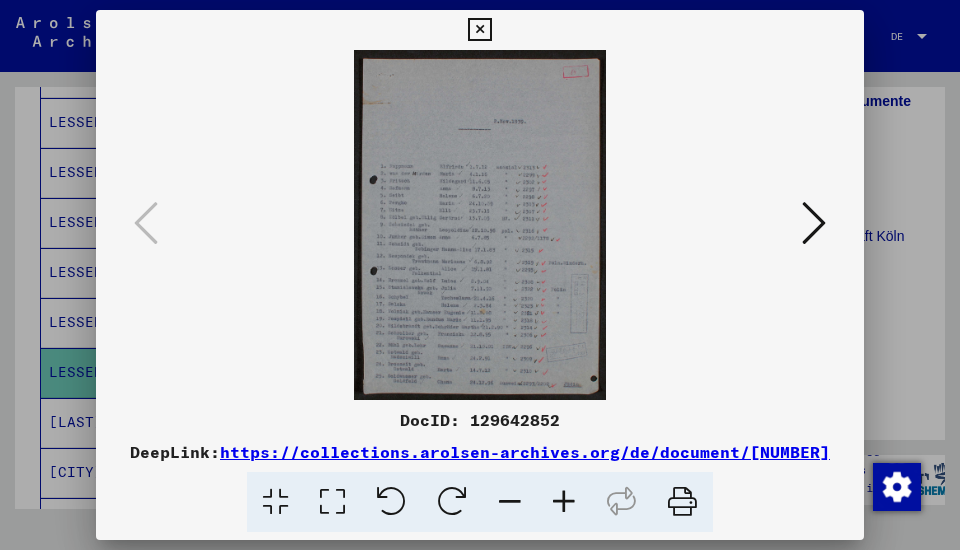 click at bounding box center (480, 225) 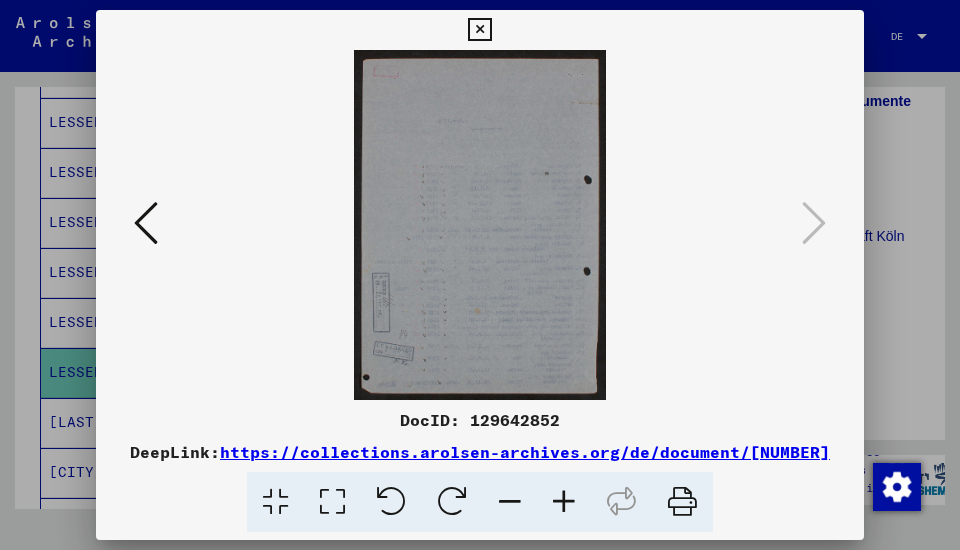 click at bounding box center [479, 30] 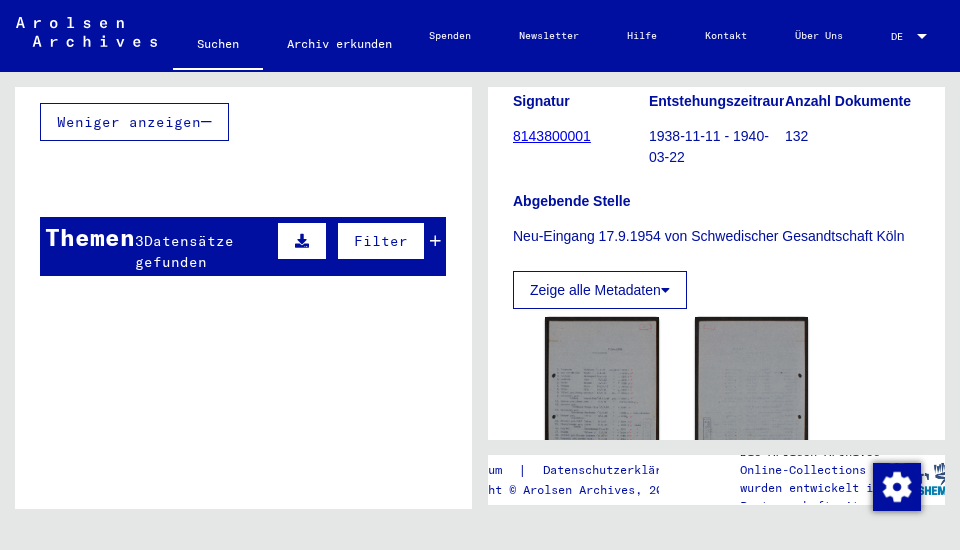 scroll, scrollTop: 1626, scrollLeft: 0, axis: vertical 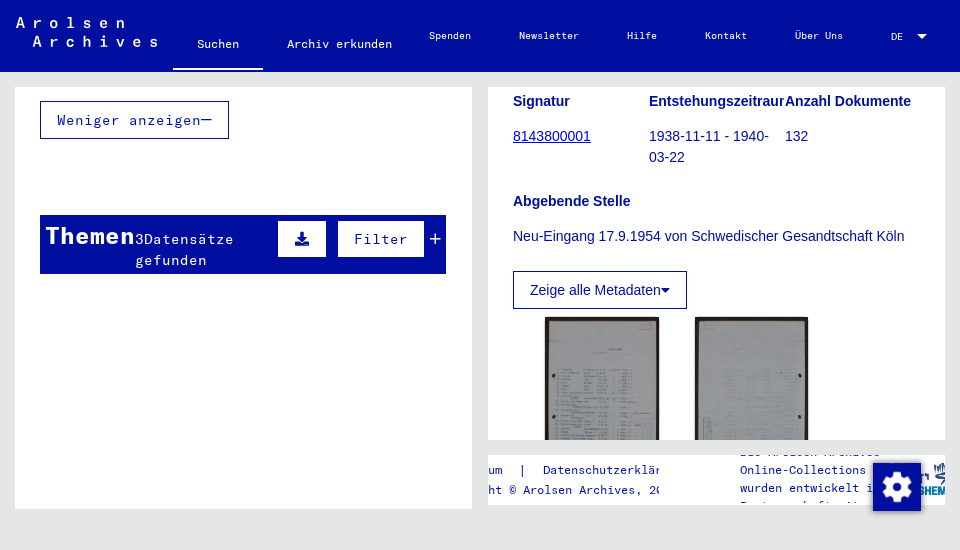 click on "Datensätze gefunden" at bounding box center (184, 249) 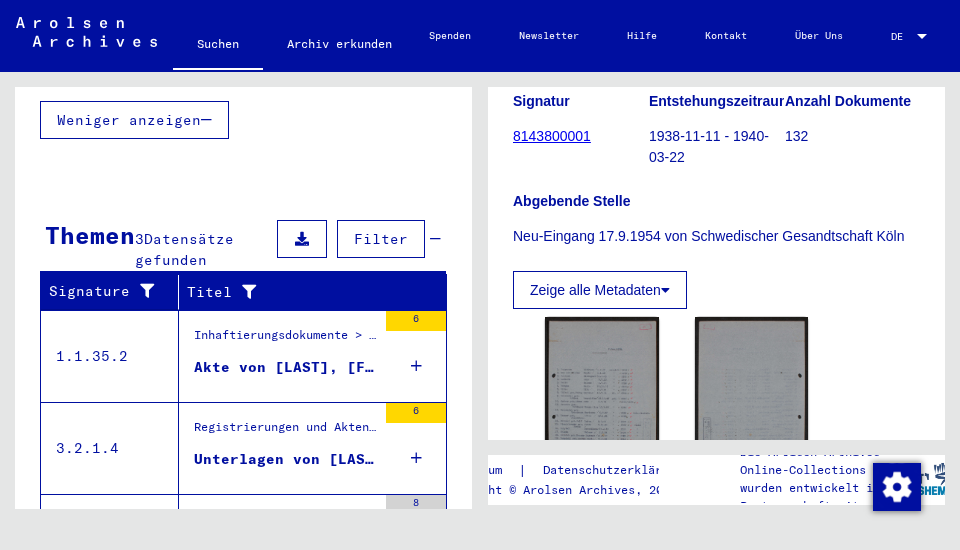 click on "Akte von [LAST], [FIRST], geboren am [DATE], geboren in [CITY], [CITY]" at bounding box center [285, 367] 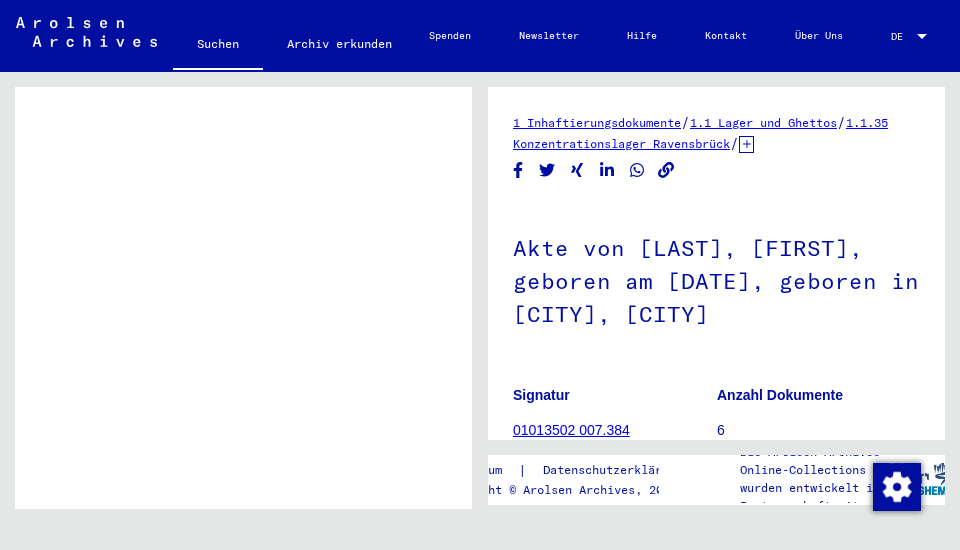 scroll, scrollTop: 0, scrollLeft: 0, axis: both 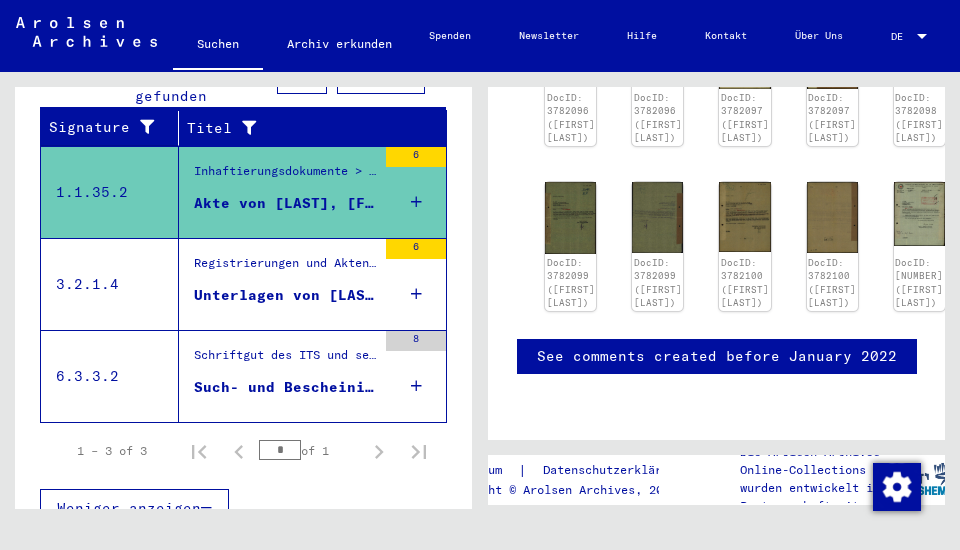 click on "Unterlagen von [LAST], [FIRST] und von weiteren Personen" at bounding box center (285, 295) 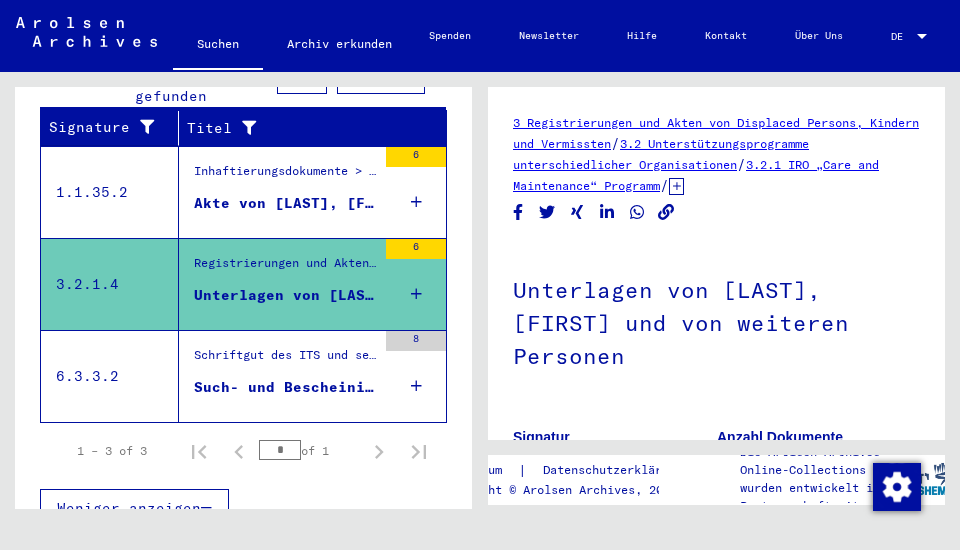 scroll, scrollTop: 0, scrollLeft: 0, axis: both 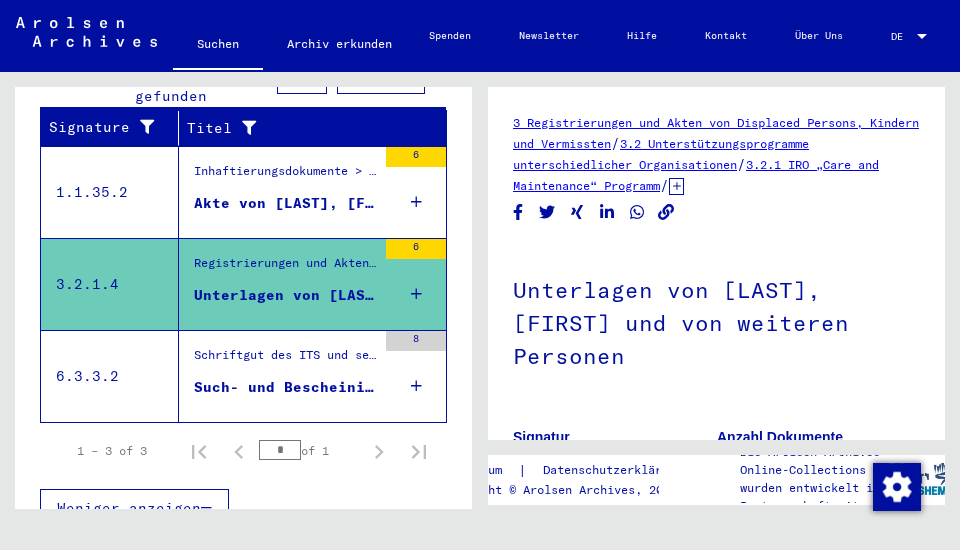 click on "Schriftgut des ITS und seiner Vorgänger > Bearbeitung von Anfragen > Fallbezogene Akten des ITS ab 1947 > T/D-Fallablage > Such- und Bescheinigungsvorgänge mit den (T/D-) Nummern von 500.000 bis 749.999 > Such- und Bescheinigungsvorgänge mit den (T/D-) Nummern von 618.000 bis 618.499" at bounding box center [285, 361] 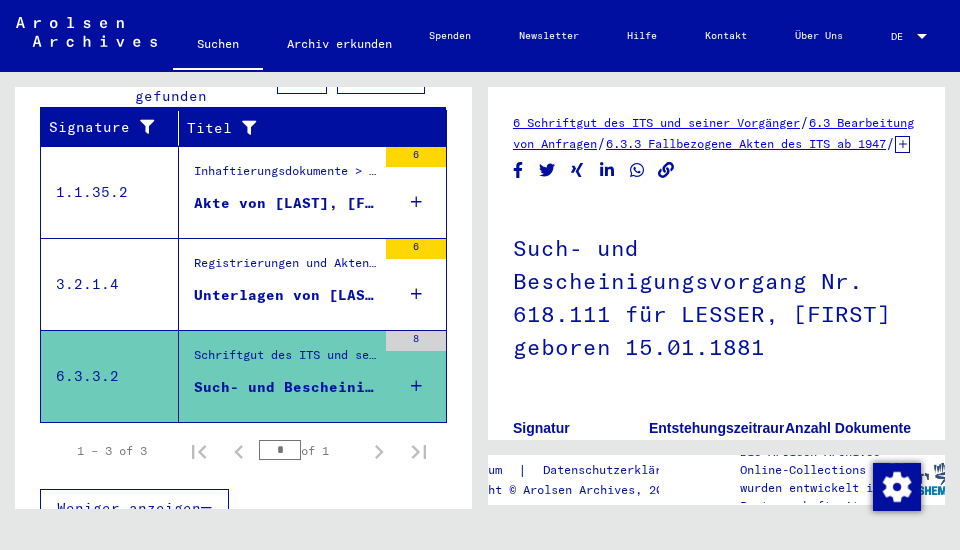 scroll, scrollTop: 0, scrollLeft: 0, axis: both 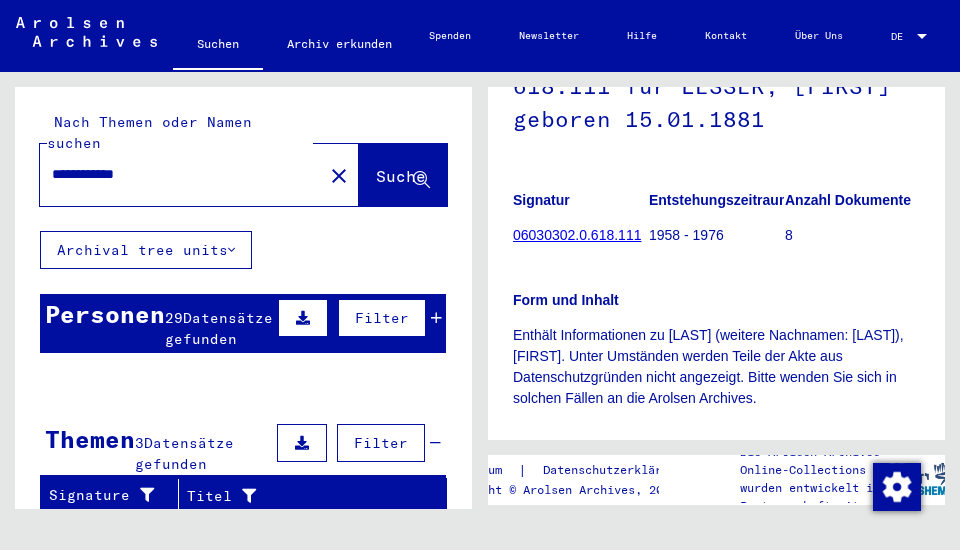 drag, startPoint x: 180, startPoint y: 155, endPoint x: 3, endPoint y: 144, distance: 177.34148 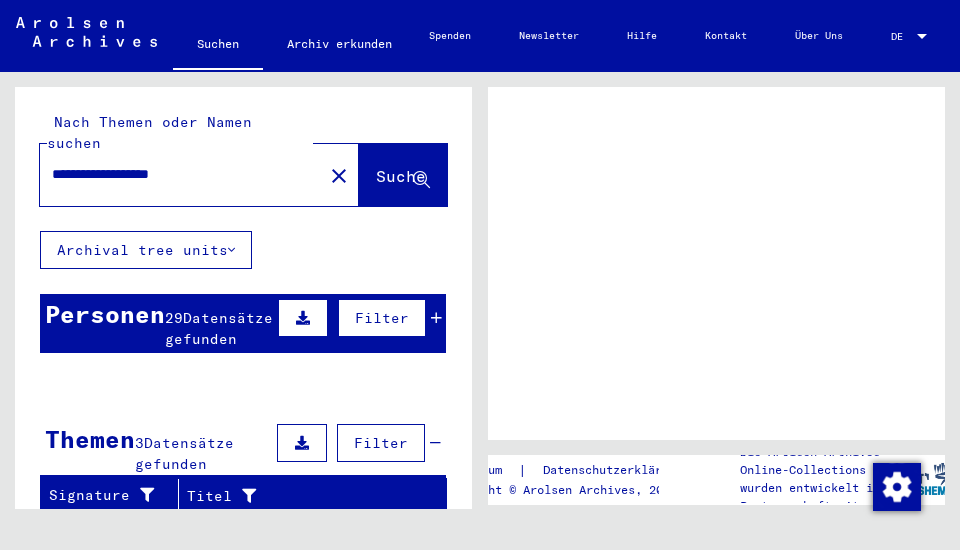 scroll, scrollTop: 0, scrollLeft: 0, axis: both 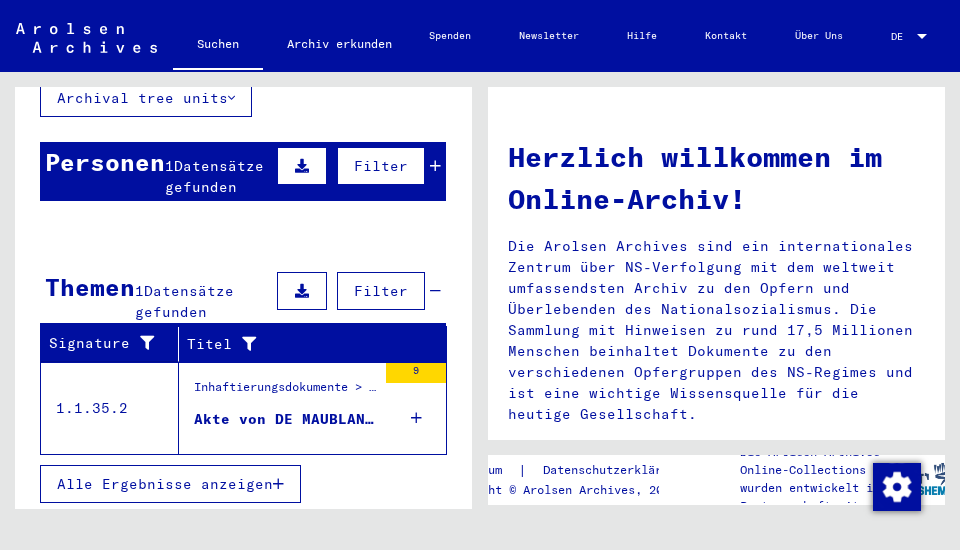 click on "Akte von DE MAUBLANC, [FIRST], geboren im Jahr 1885, geboren in Kanada" at bounding box center [285, 419] 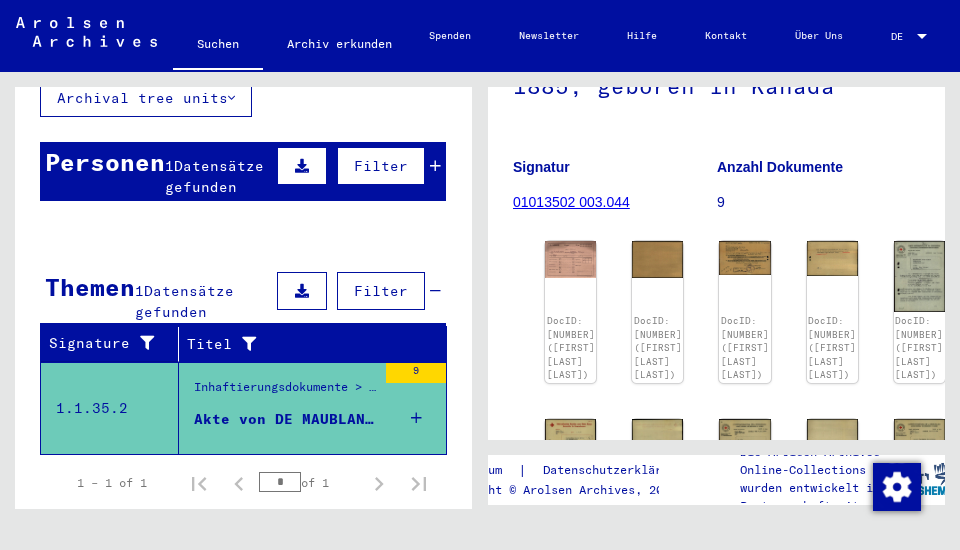 scroll, scrollTop: 0, scrollLeft: 0, axis: both 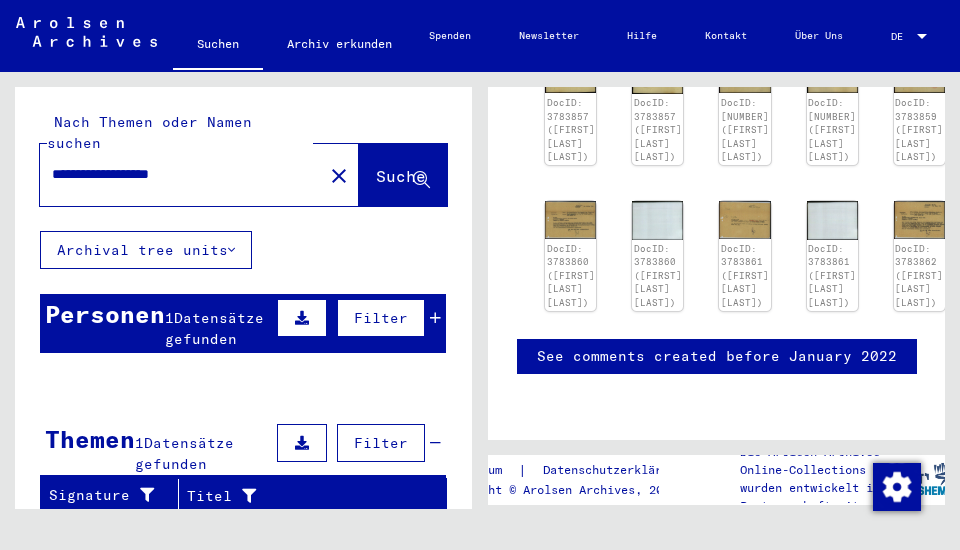 drag, startPoint x: 118, startPoint y: 156, endPoint x: 329, endPoint y: 157, distance: 211.00237 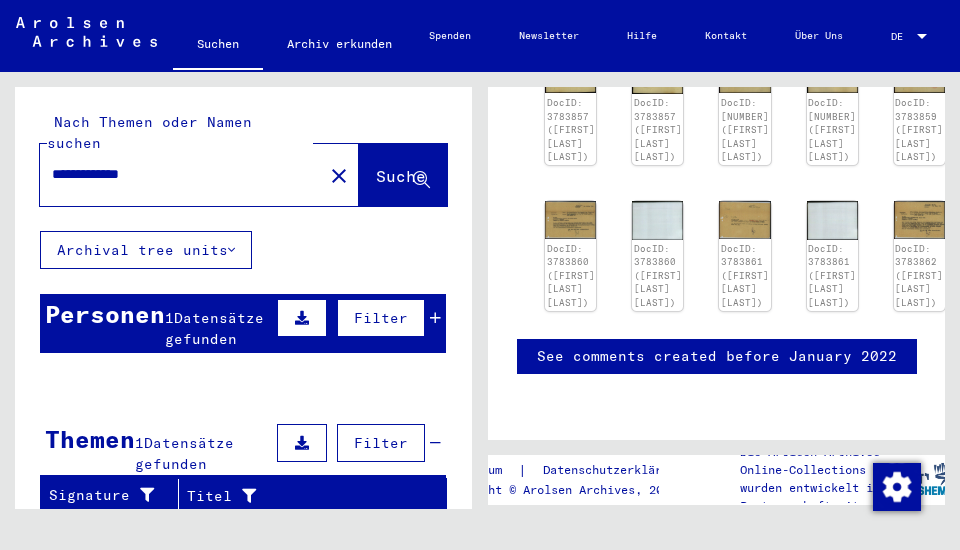 scroll, scrollTop: 0, scrollLeft: 0, axis: both 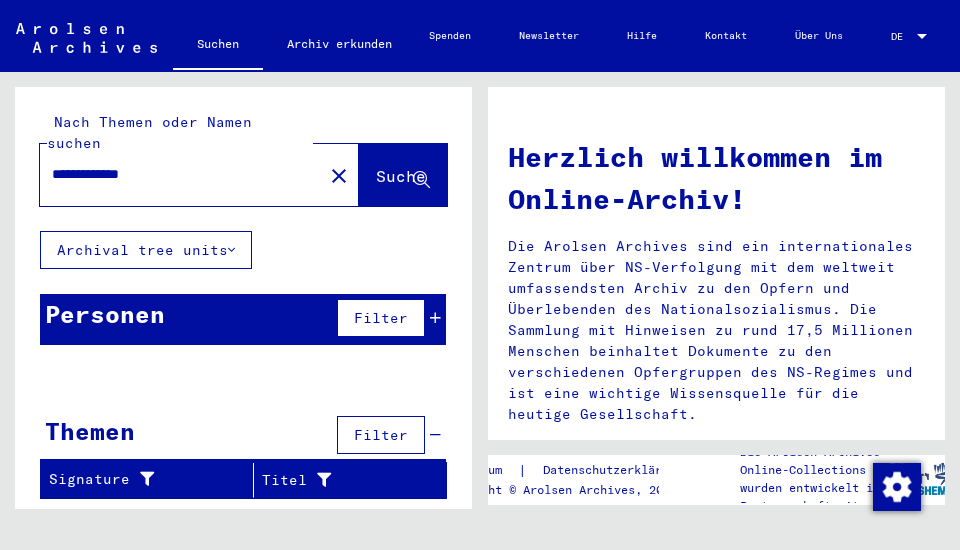 click on "**********" 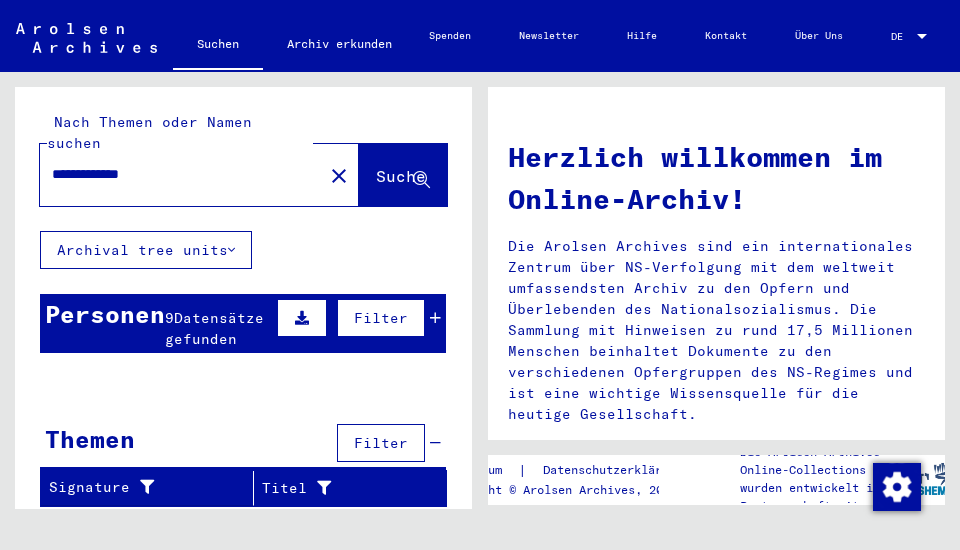 click on "Datensätze gefunden" at bounding box center (214, 328) 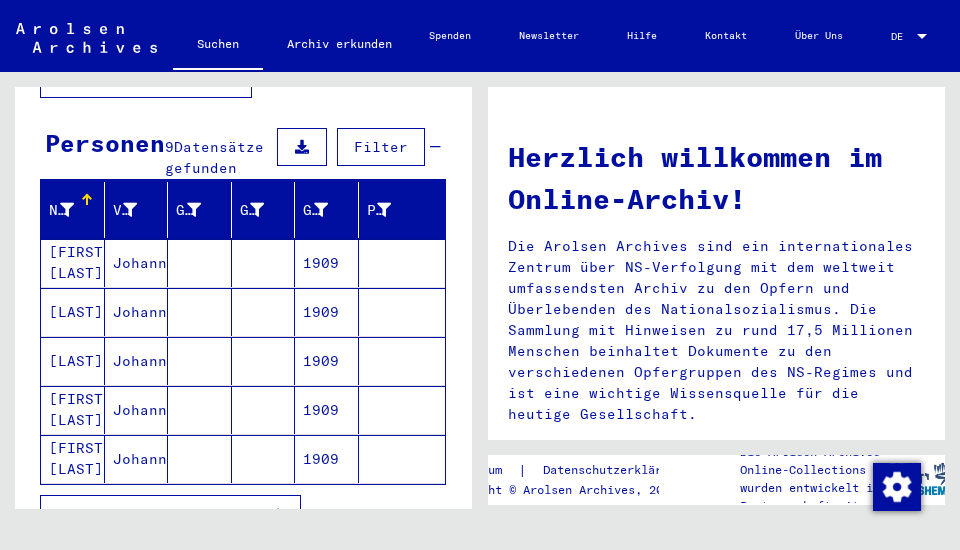scroll, scrollTop: 342, scrollLeft: 0, axis: vertical 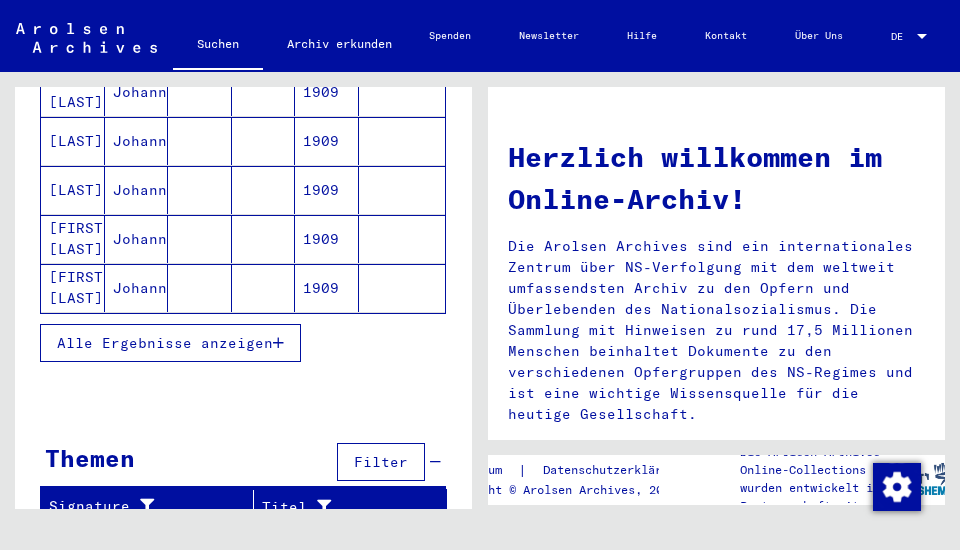 click on "Alle Ergebnisse anzeigen" at bounding box center [170, 343] 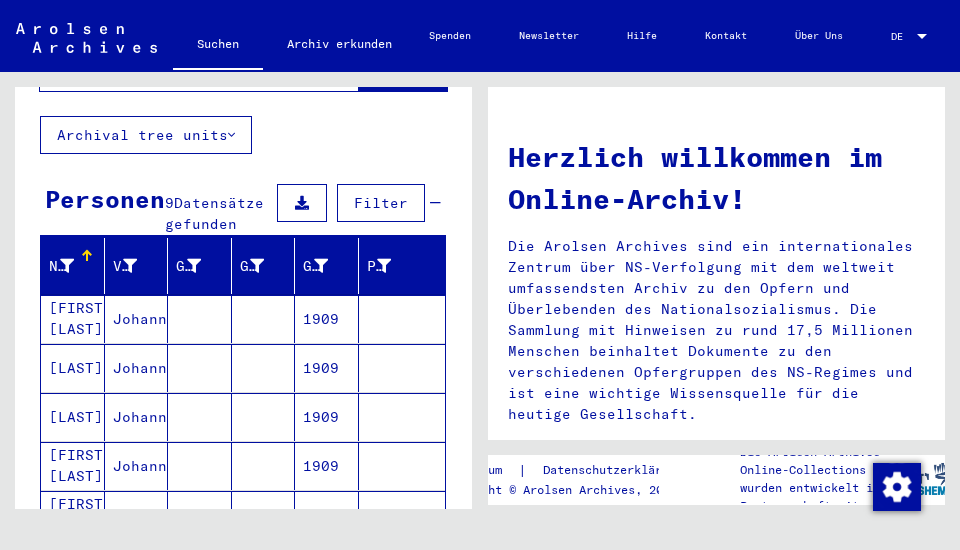 scroll, scrollTop: 114, scrollLeft: 0, axis: vertical 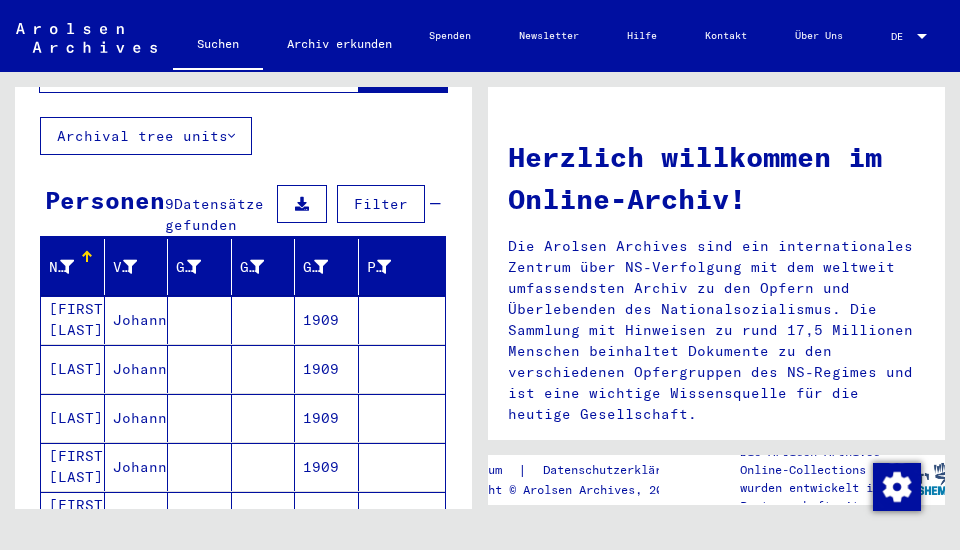 click on "[FIRST] [LAST]" at bounding box center [73, 369] 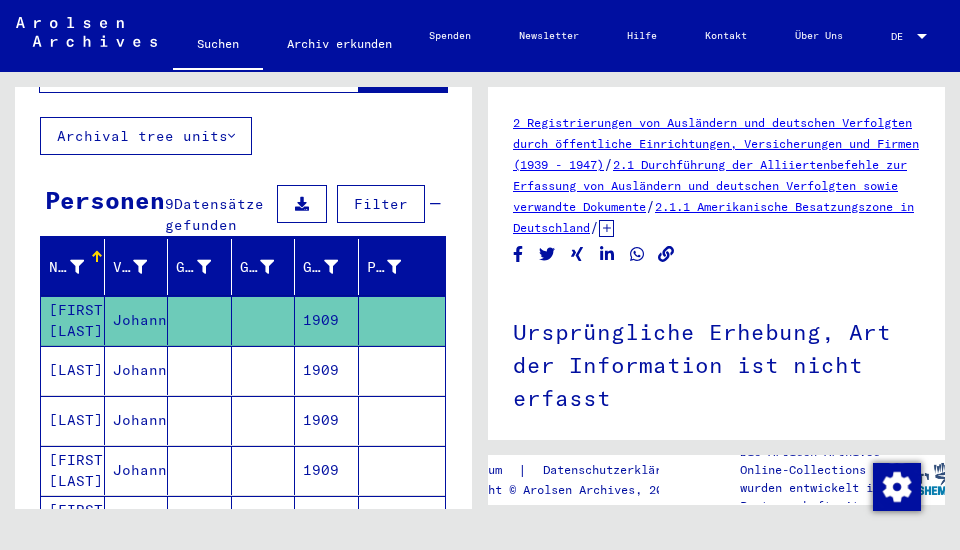 scroll, scrollTop: 0, scrollLeft: 0, axis: both 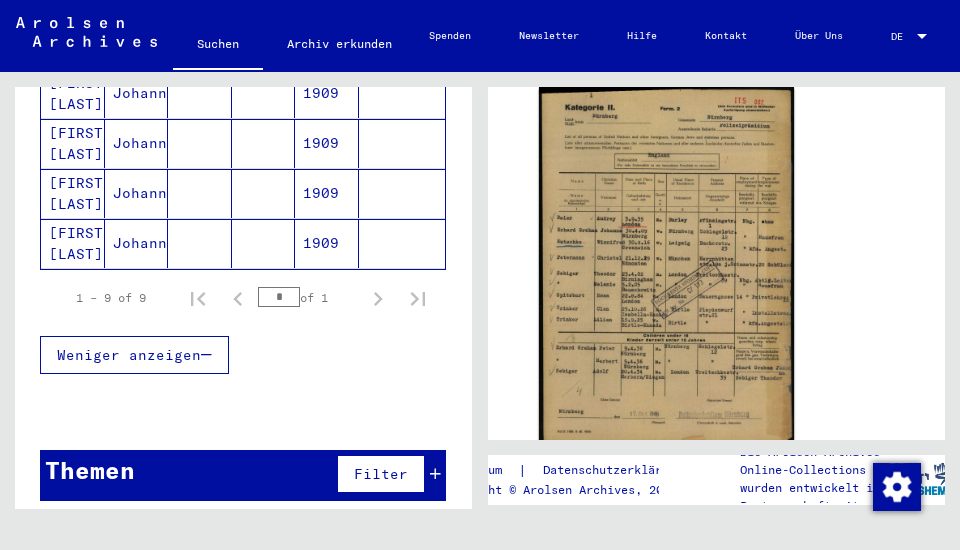 click 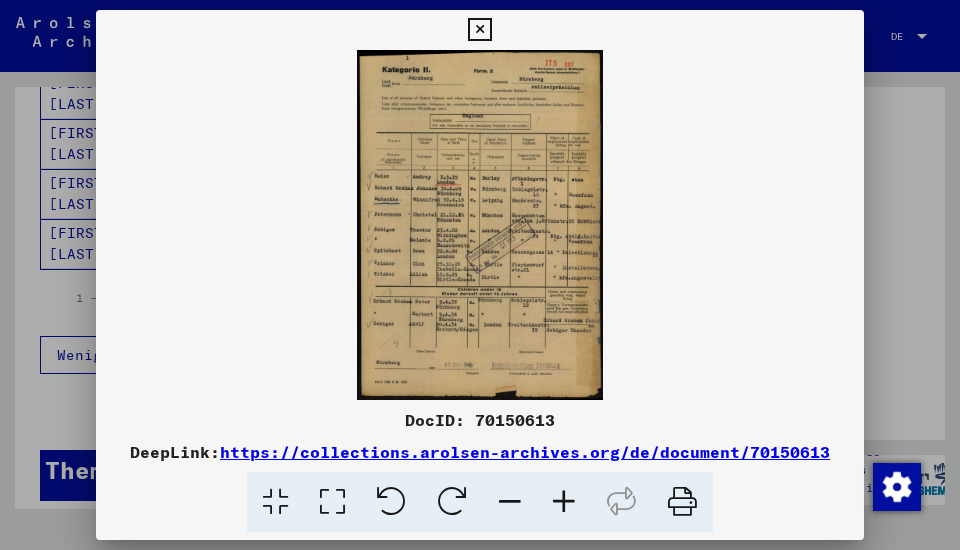 click on "https://collections.arolsen-archives.org/de/document/70150613" at bounding box center (525, 452) 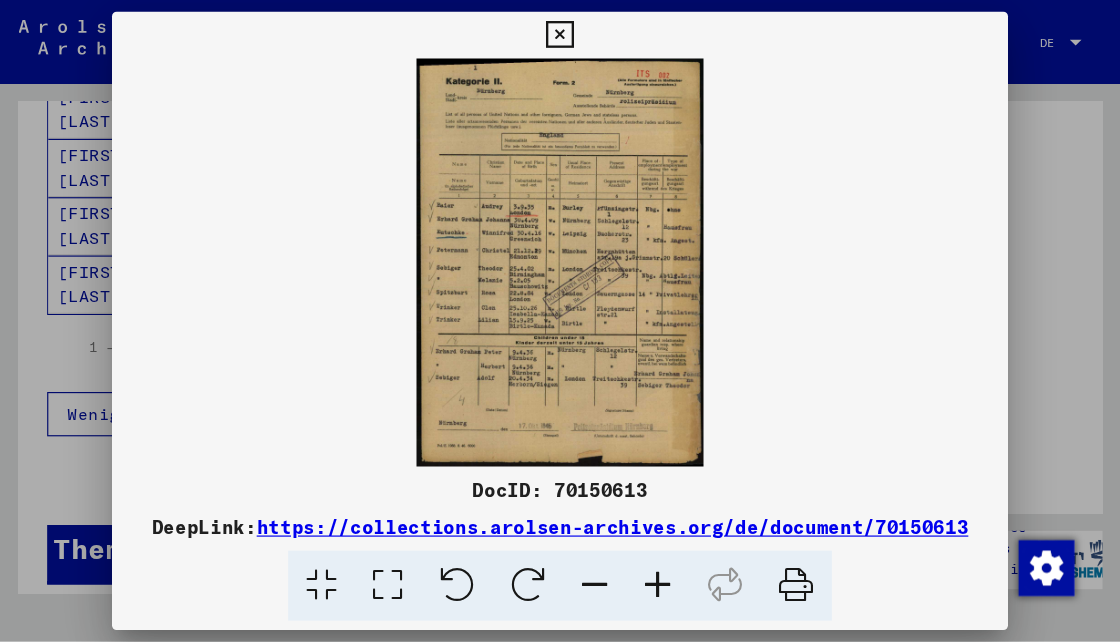 scroll, scrollTop: 457, scrollLeft: 0, axis: vertical 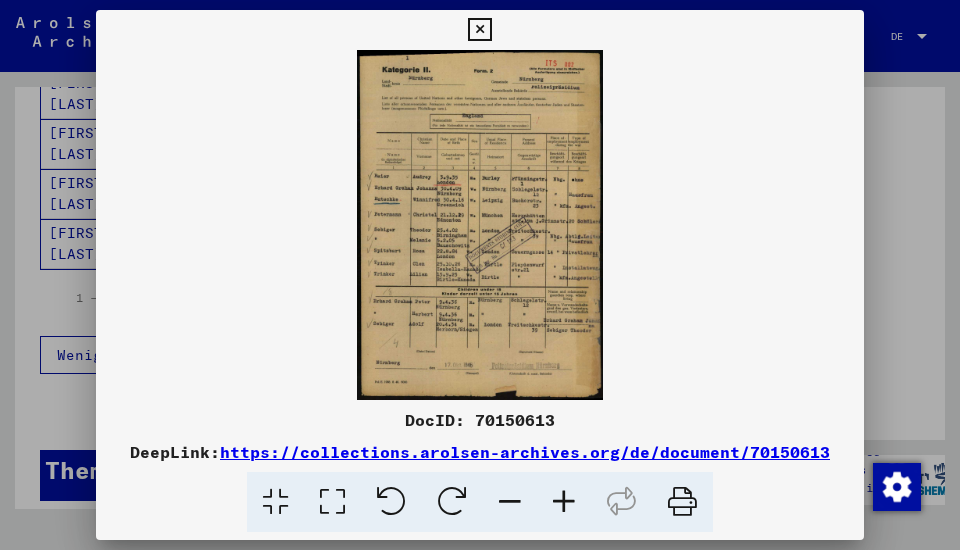 click at bounding box center (479, 30) 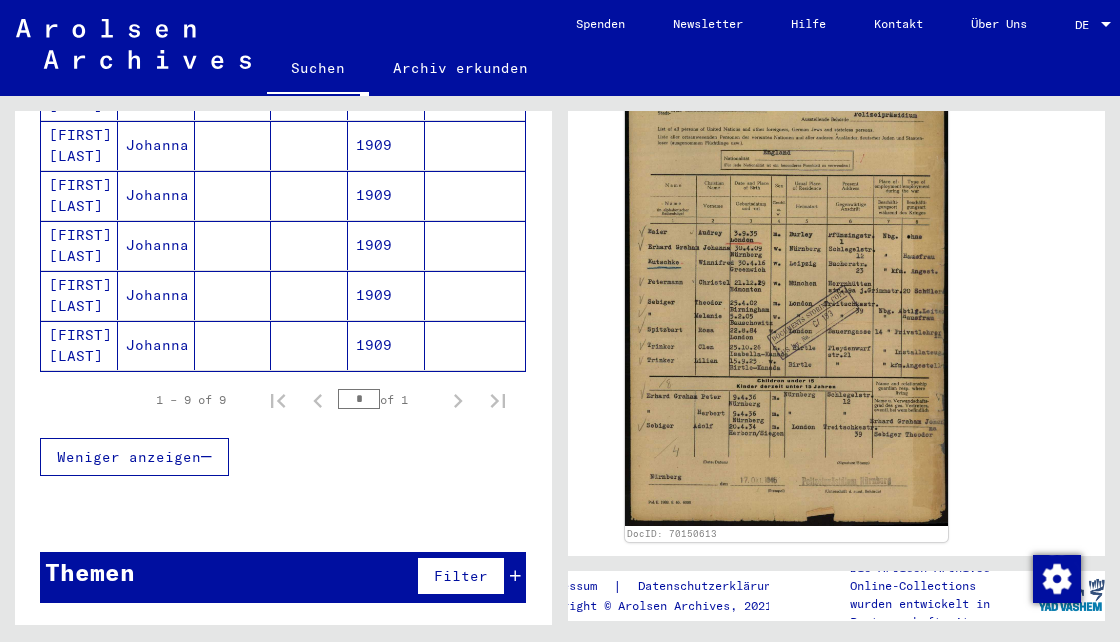 scroll, scrollTop: 480, scrollLeft: 0, axis: vertical 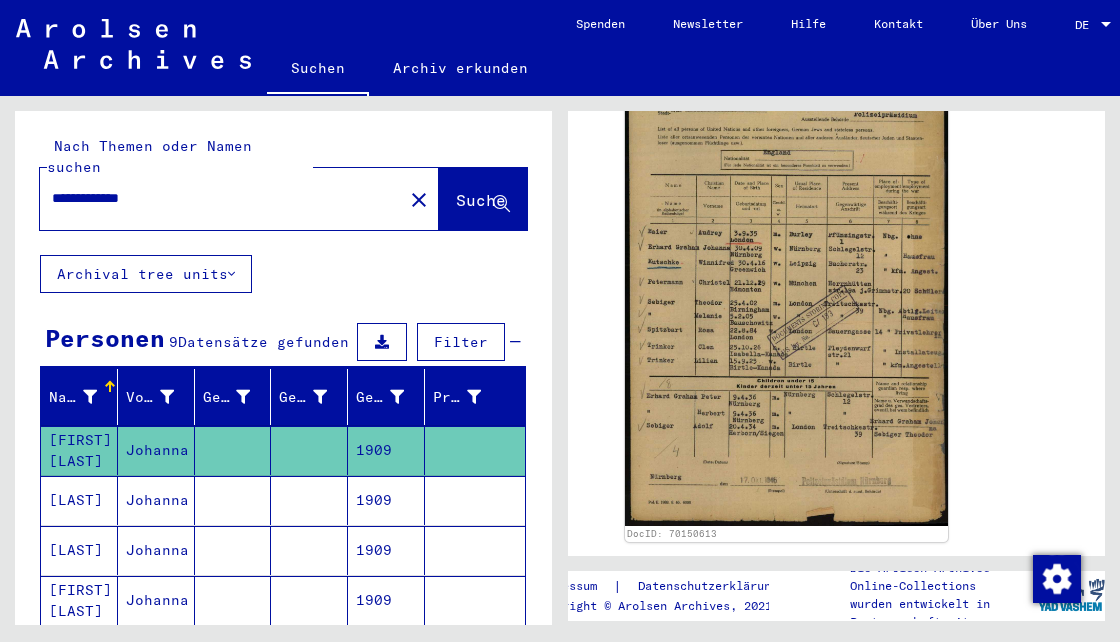 drag, startPoint x: 63, startPoint y: 160, endPoint x: 0, endPoint y: 142, distance: 65.52099 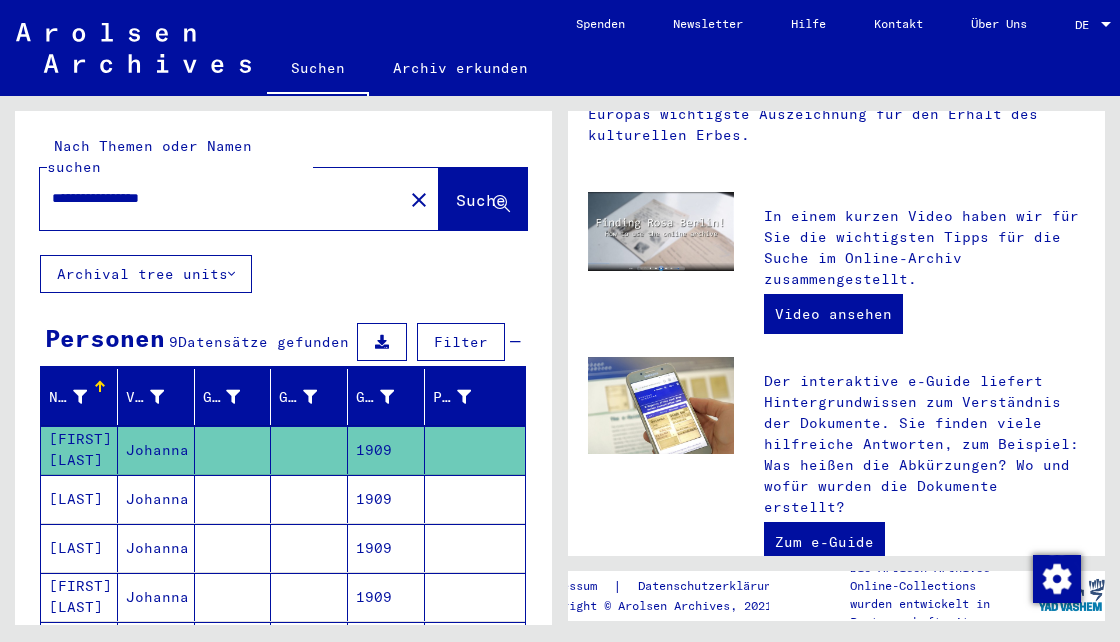 scroll, scrollTop: 0, scrollLeft: 0, axis: both 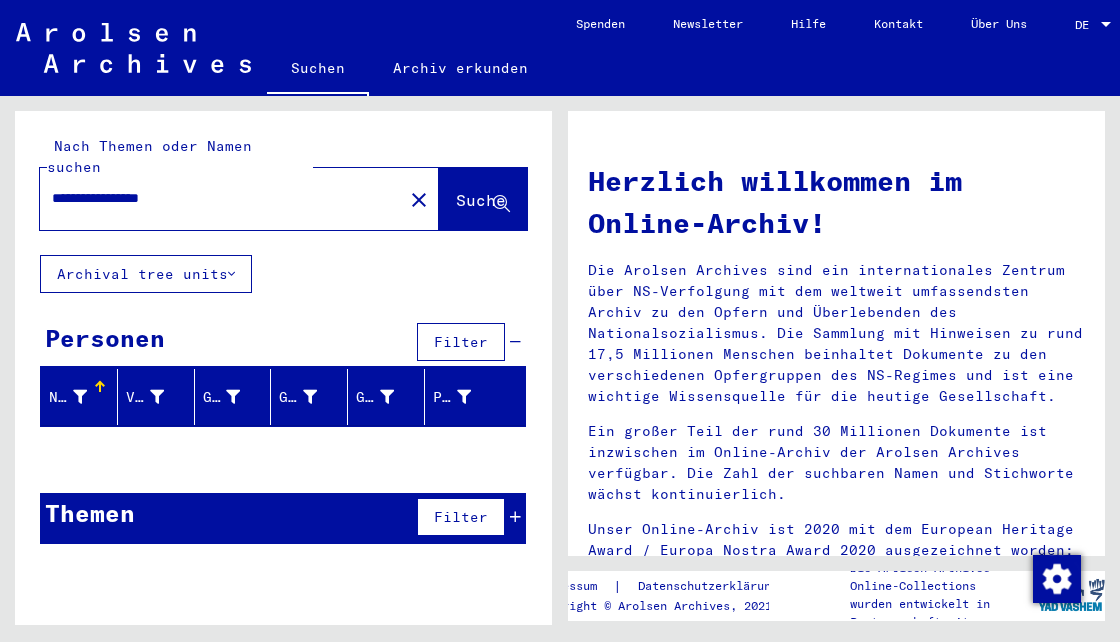 drag, startPoint x: 148, startPoint y: 177, endPoint x: 4, endPoint y: 161, distance: 144.88617 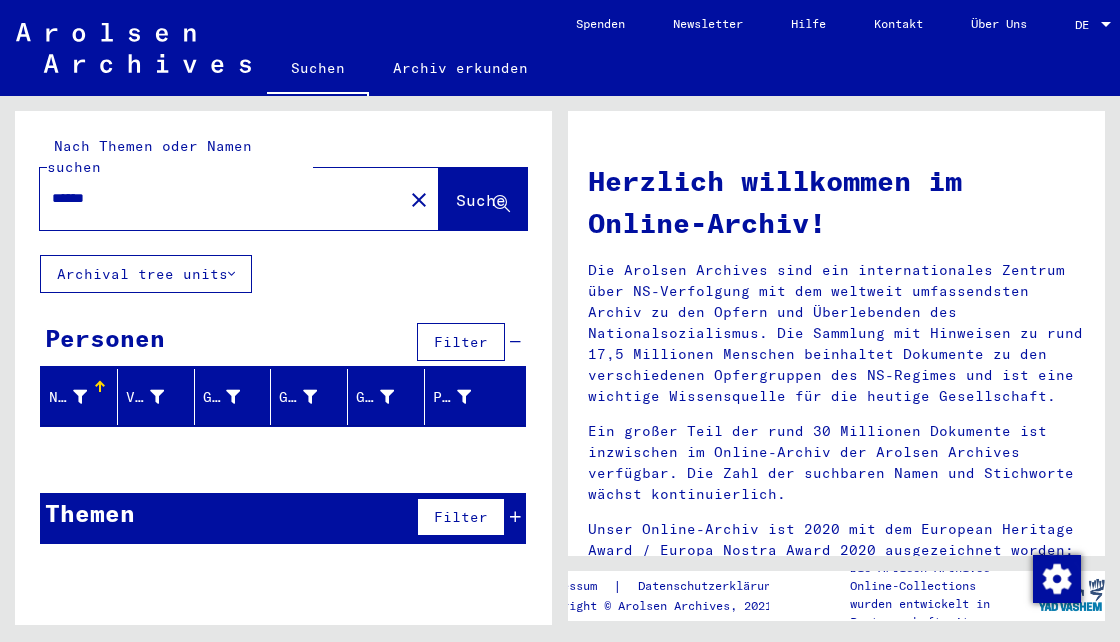 click on "******" at bounding box center (215, 198) 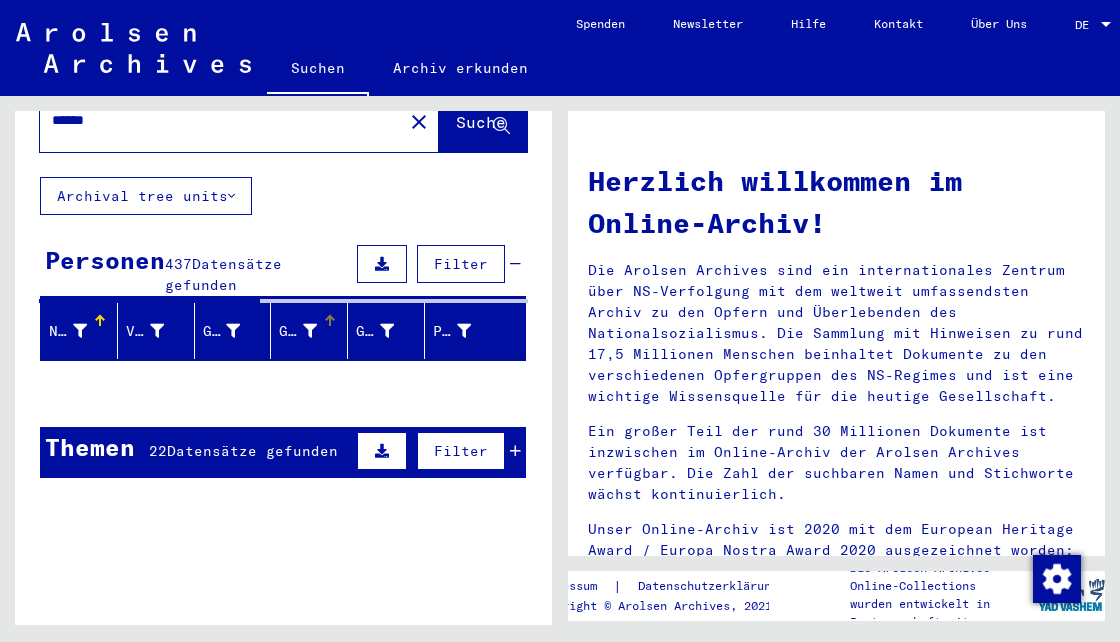 scroll, scrollTop: 266, scrollLeft: 0, axis: vertical 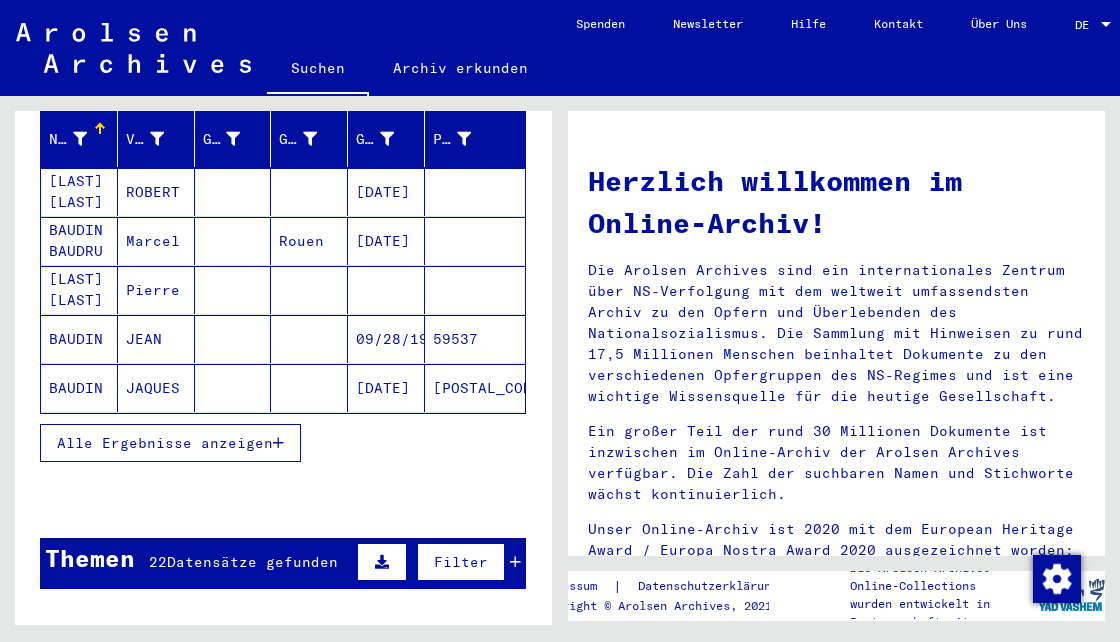 drag, startPoint x: 240, startPoint y: 286, endPoint x: 257, endPoint y: 315, distance: 33.61547 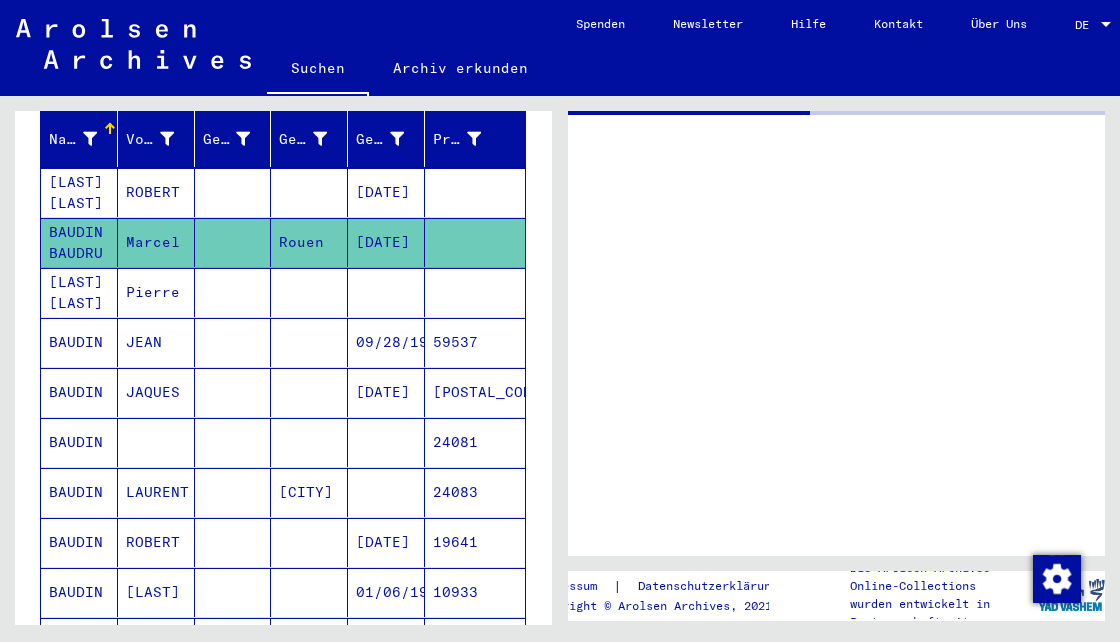 scroll, scrollTop: 262, scrollLeft: 0, axis: vertical 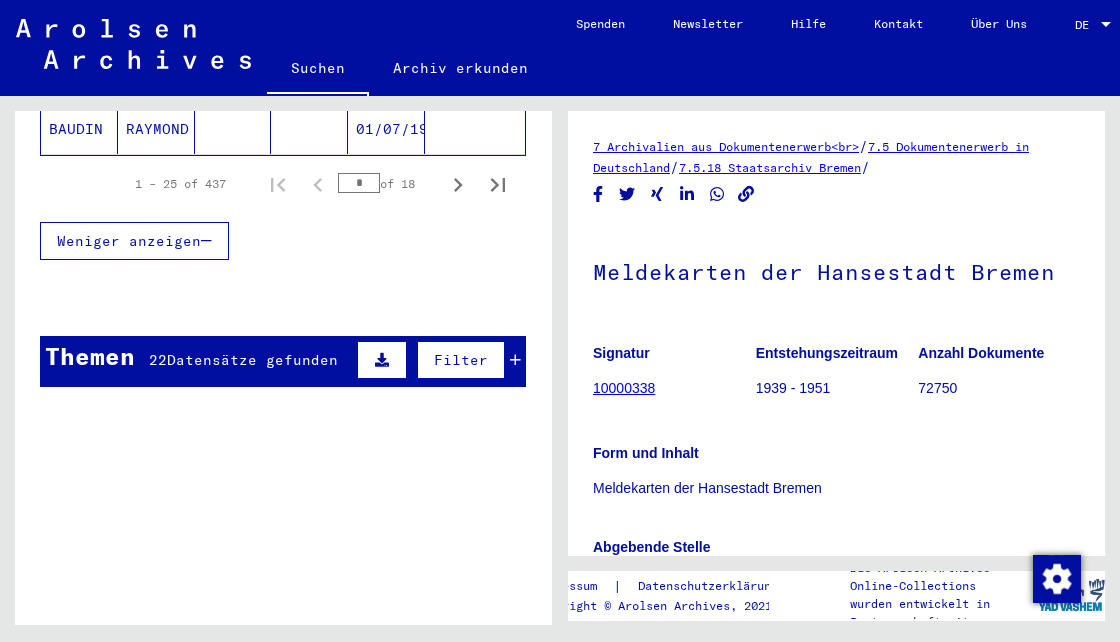 drag, startPoint x: 264, startPoint y: 336, endPoint x: 262, endPoint y: 351, distance: 15.132746 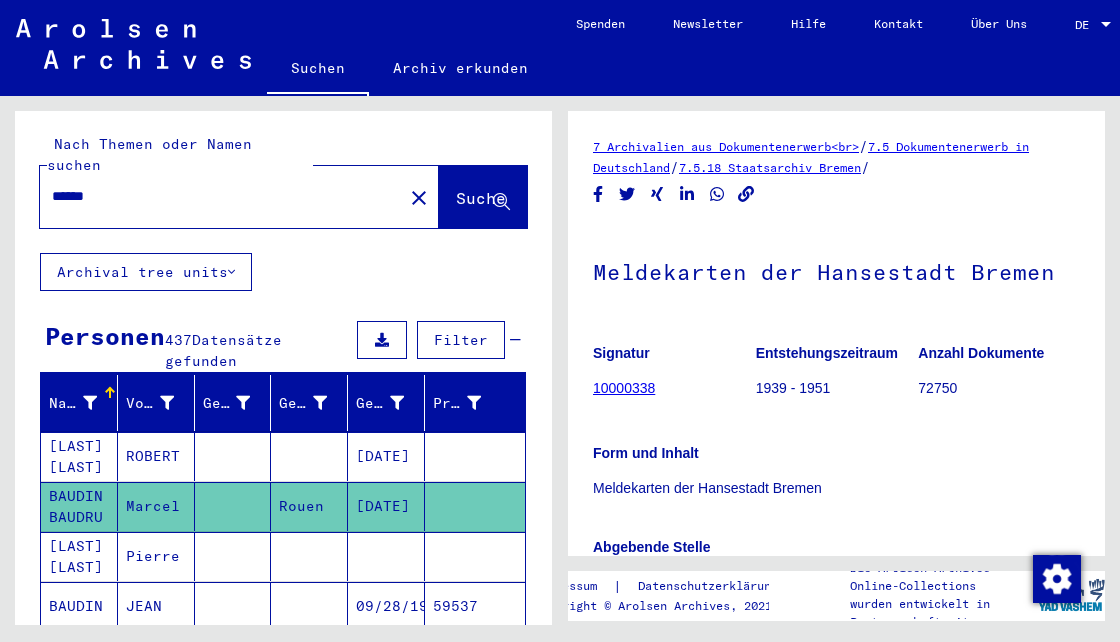 scroll, scrollTop: 0, scrollLeft: 0, axis: both 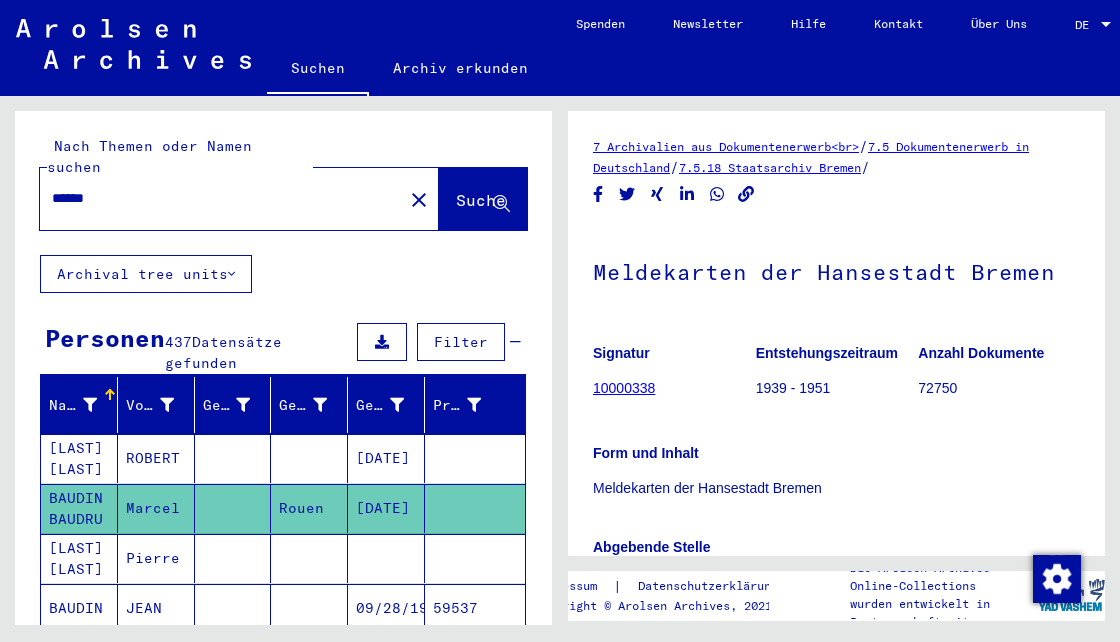 drag, startPoint x: 149, startPoint y: 174, endPoint x: 0, endPoint y: 160, distance: 149.65627 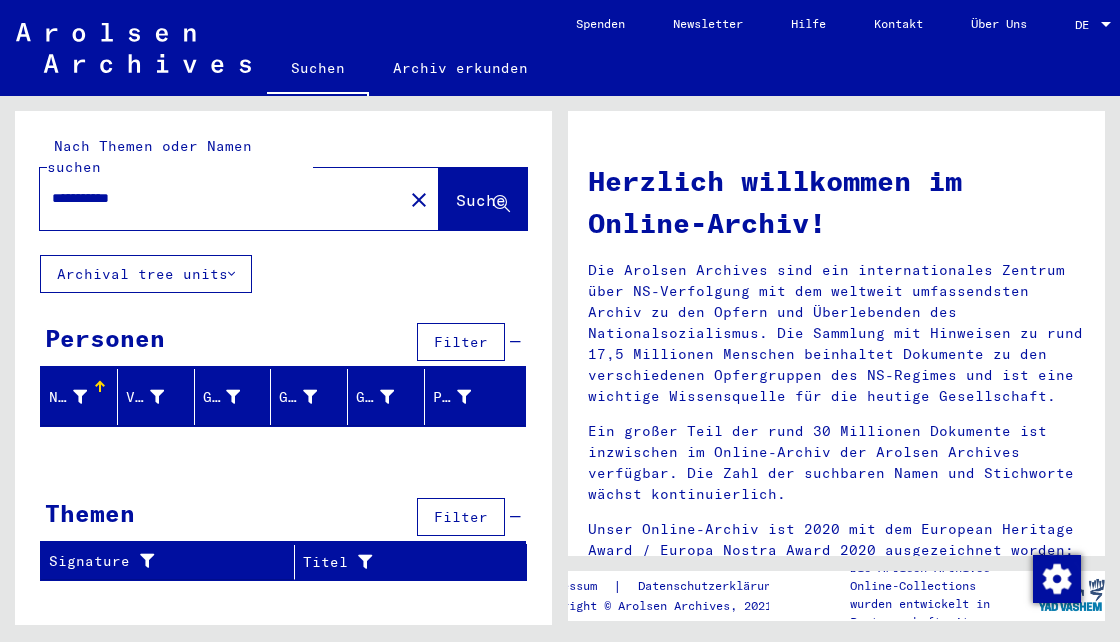 drag, startPoint x: 104, startPoint y: 178, endPoint x: 0, endPoint y: 167, distance: 104.58012 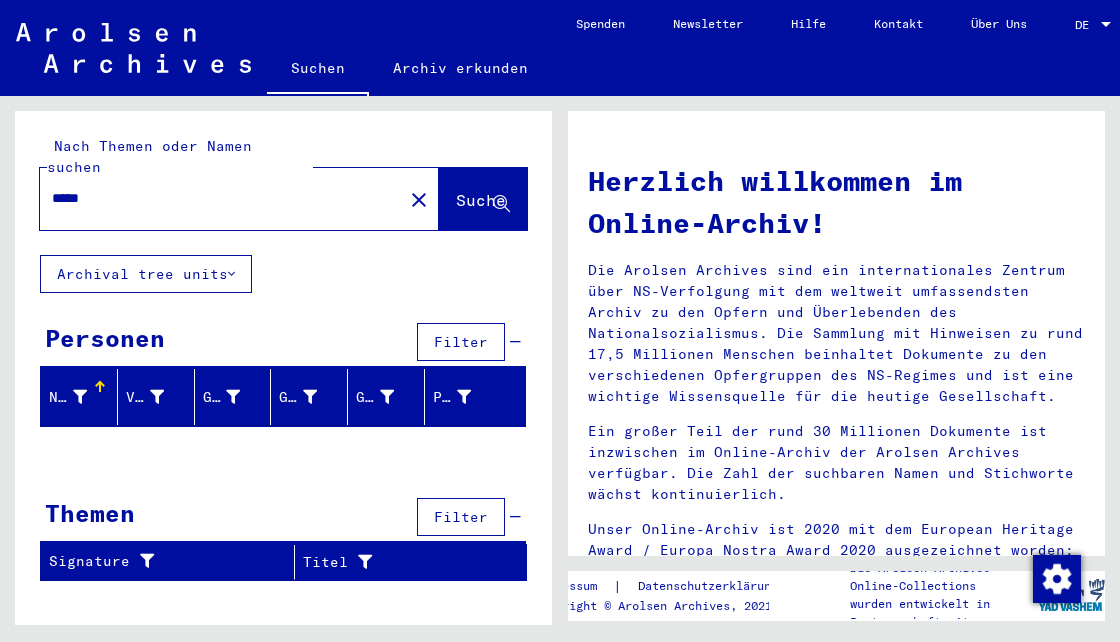 click on "*****" at bounding box center (215, 198) 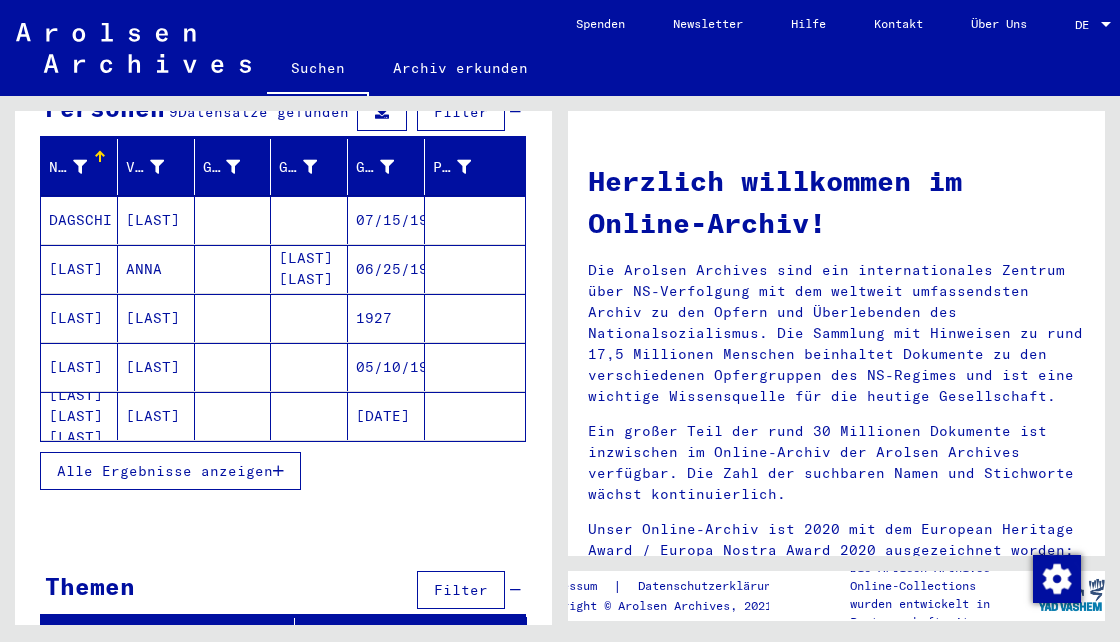 scroll, scrollTop: 240, scrollLeft: 0, axis: vertical 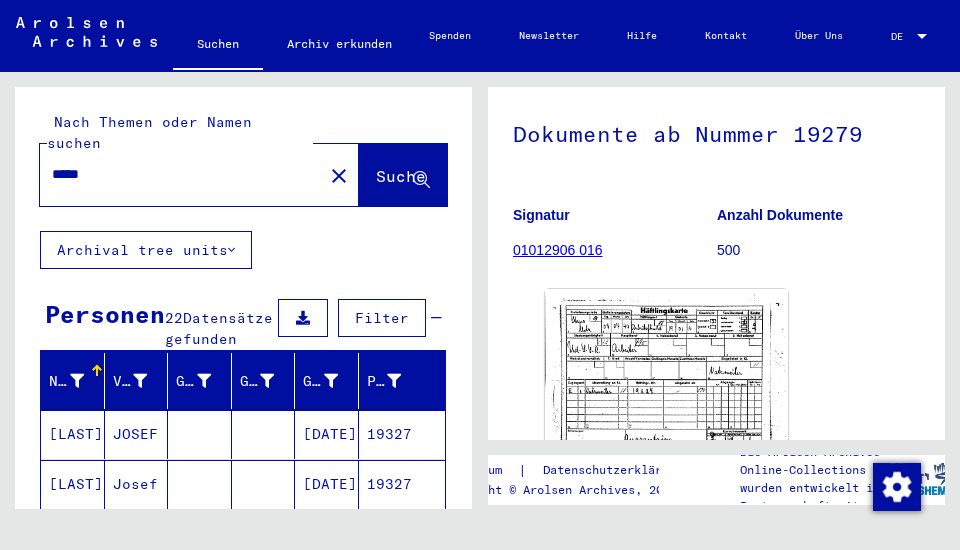 drag, startPoint x: 140, startPoint y: 157, endPoint x: 0, endPoint y: 143, distance: 140.69826 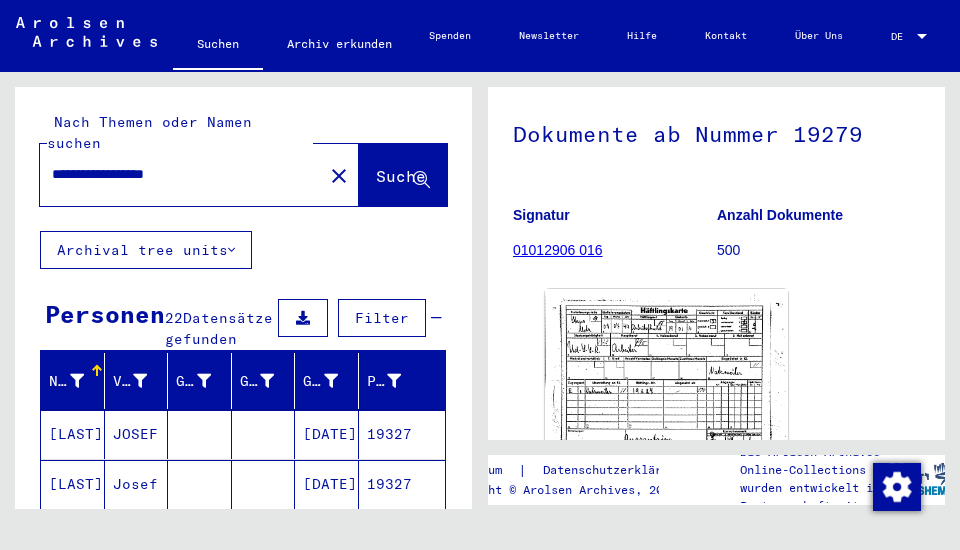 type on "**********" 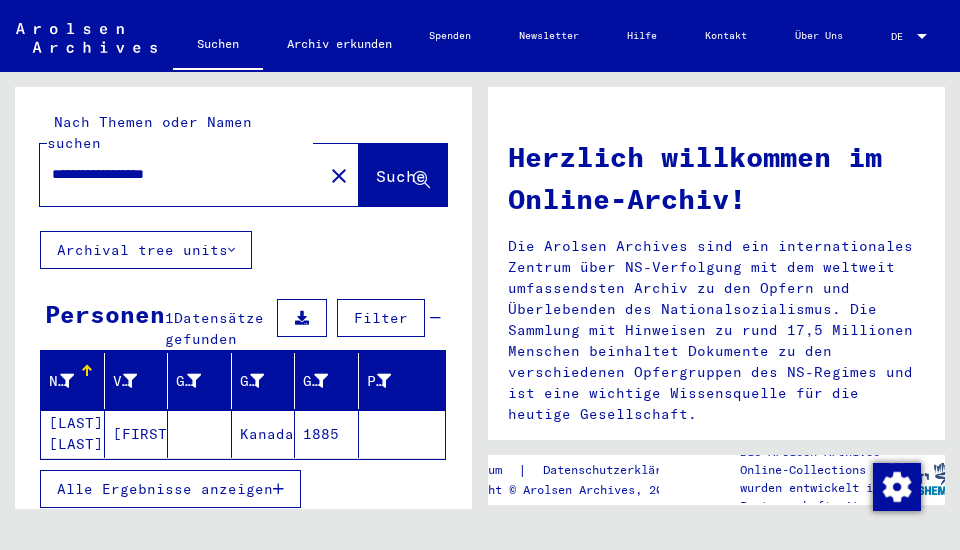 scroll, scrollTop: 171, scrollLeft: 0, axis: vertical 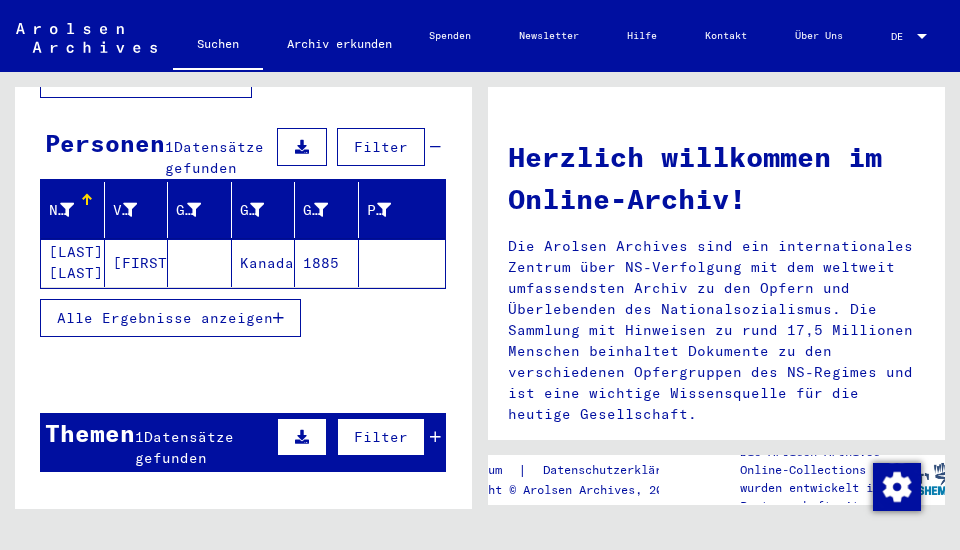 click on "[FIRST]" 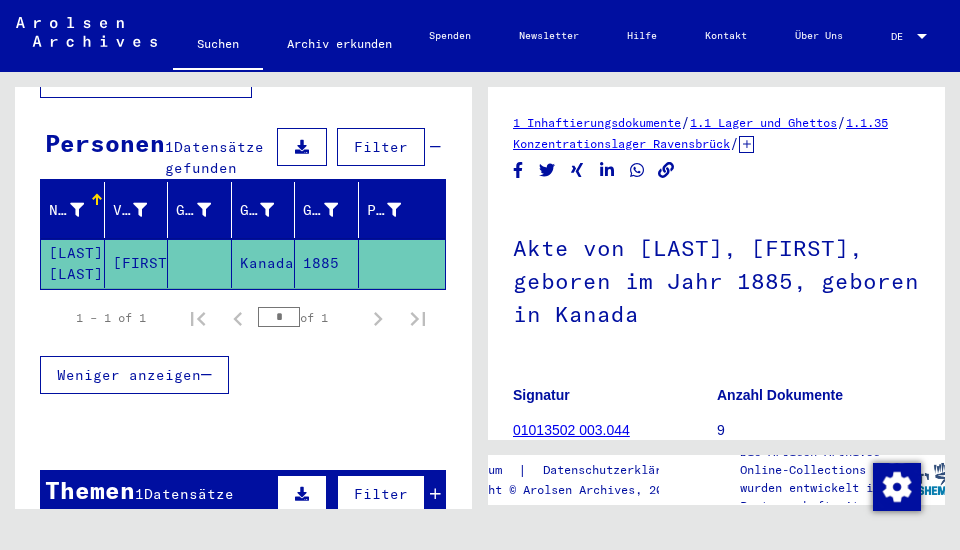 scroll, scrollTop: 0, scrollLeft: 0, axis: both 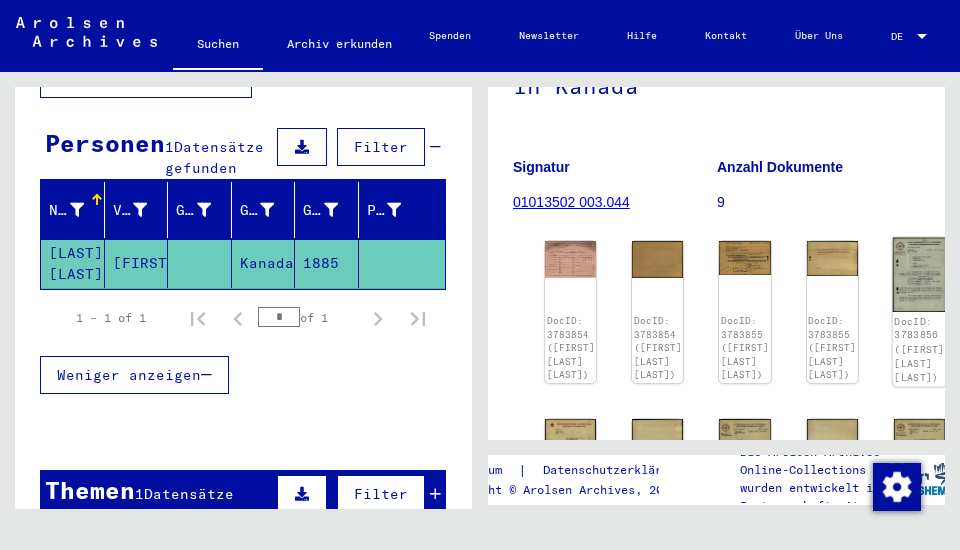click 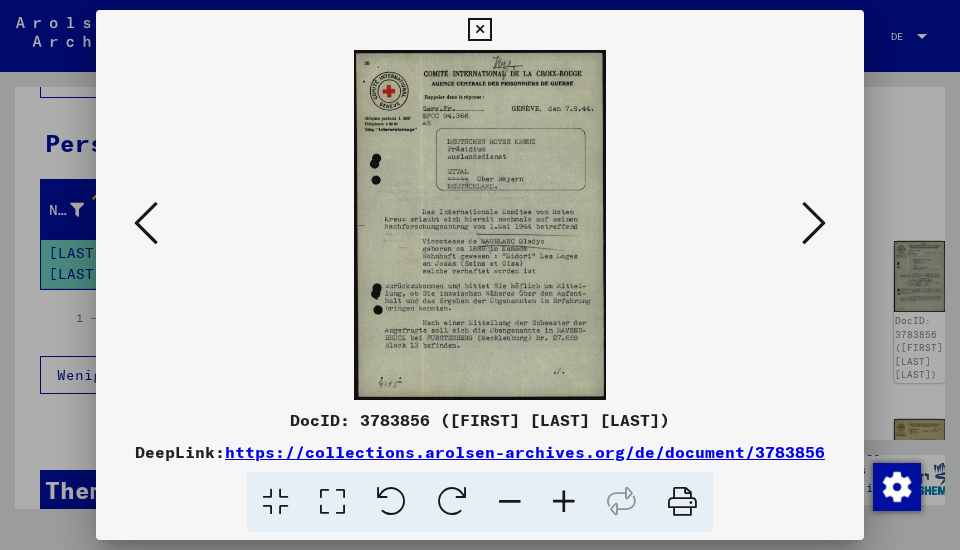 click at bounding box center [146, 224] 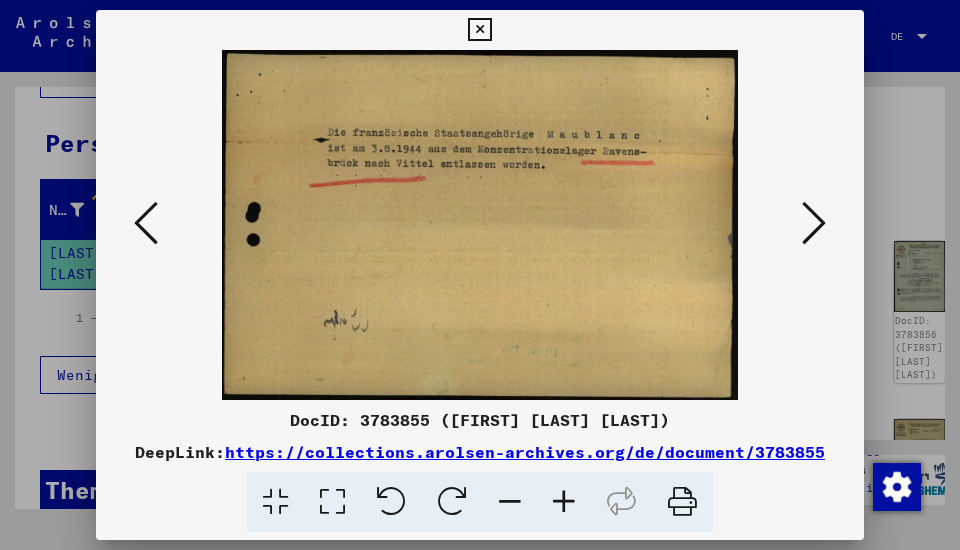 click at bounding box center [146, 223] 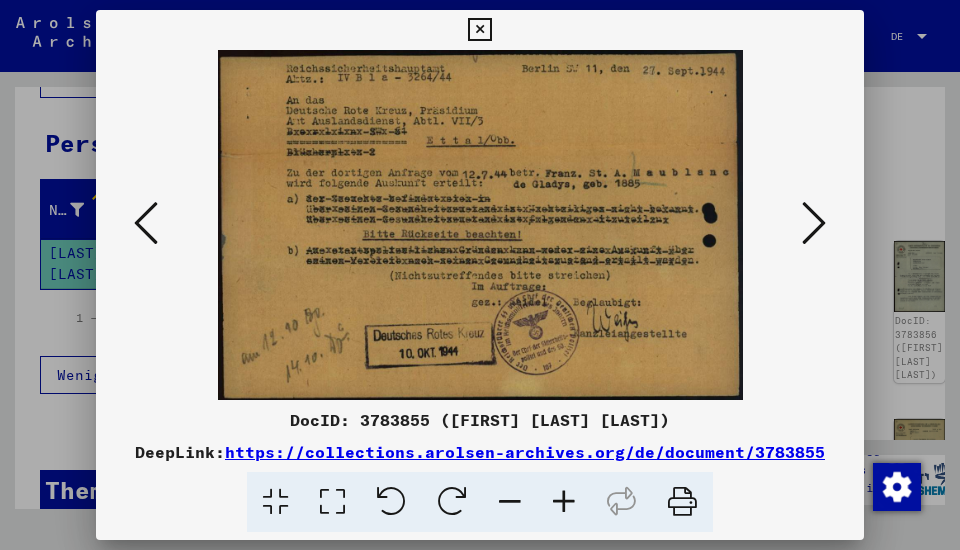 click at bounding box center (146, 223) 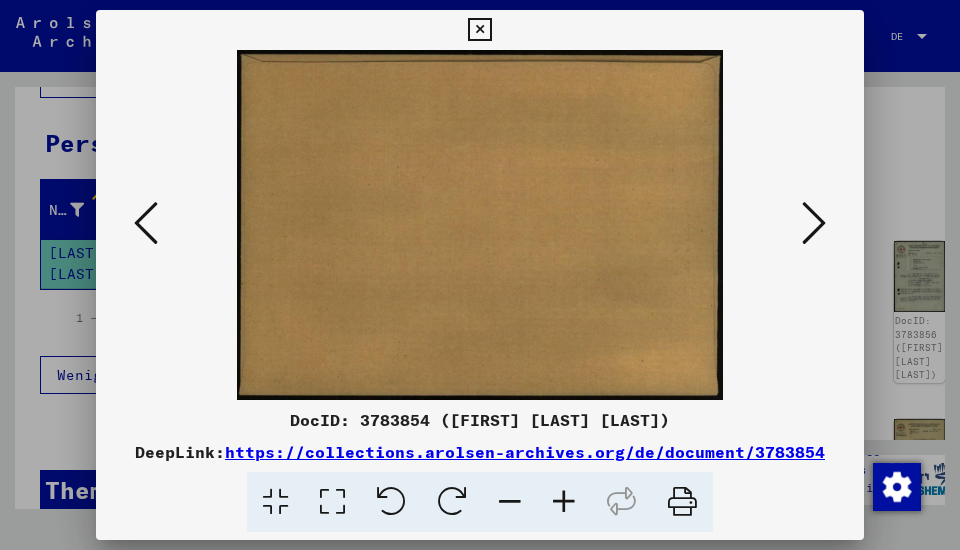 click at bounding box center [146, 223] 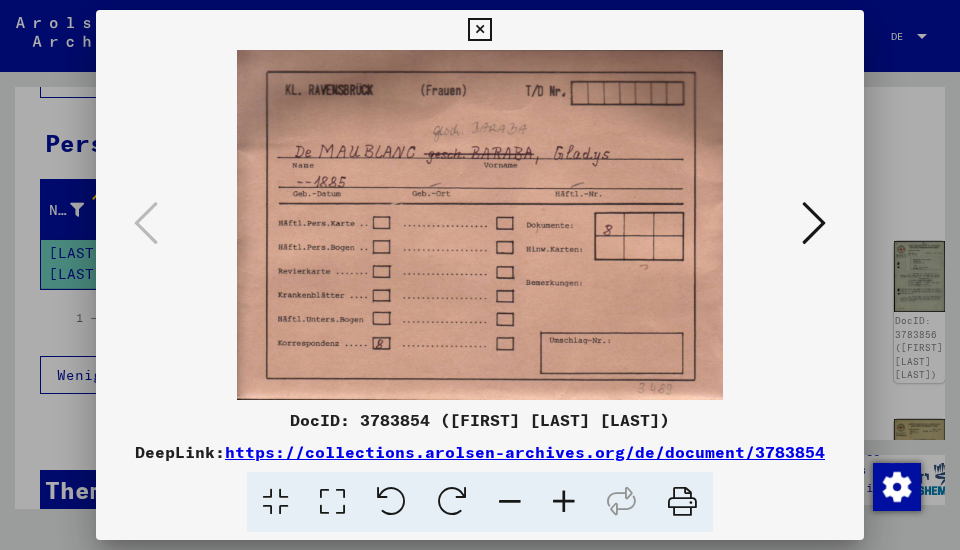 click at bounding box center (814, 223) 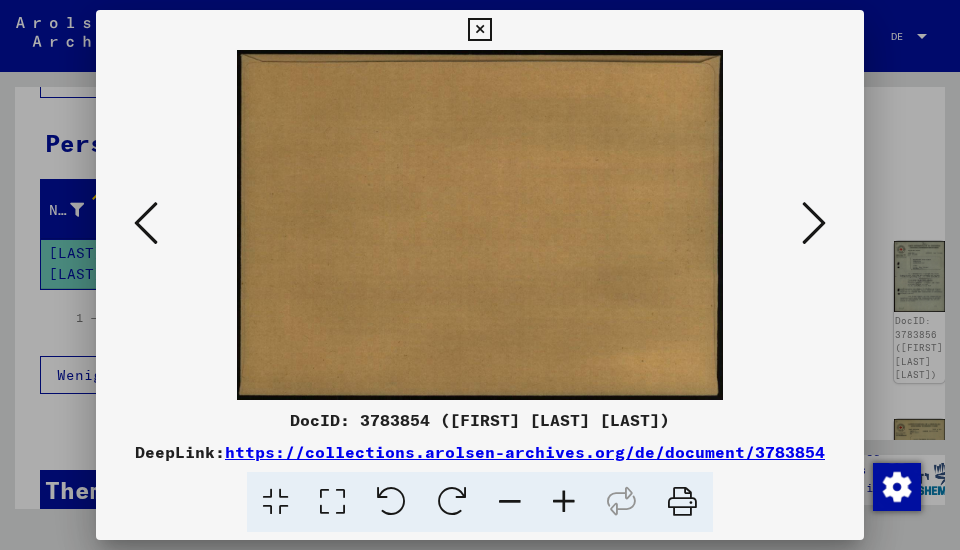 click at bounding box center (814, 223) 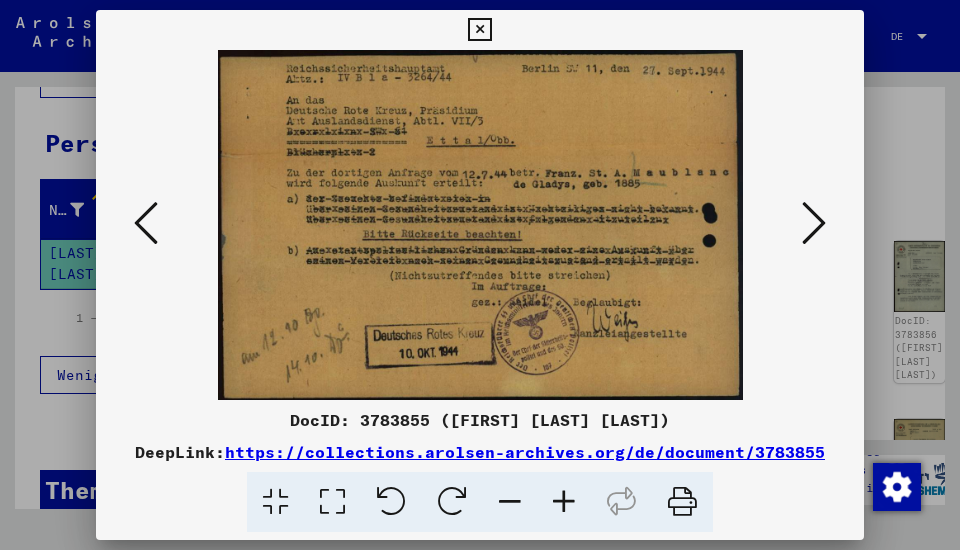 click at bounding box center [814, 223] 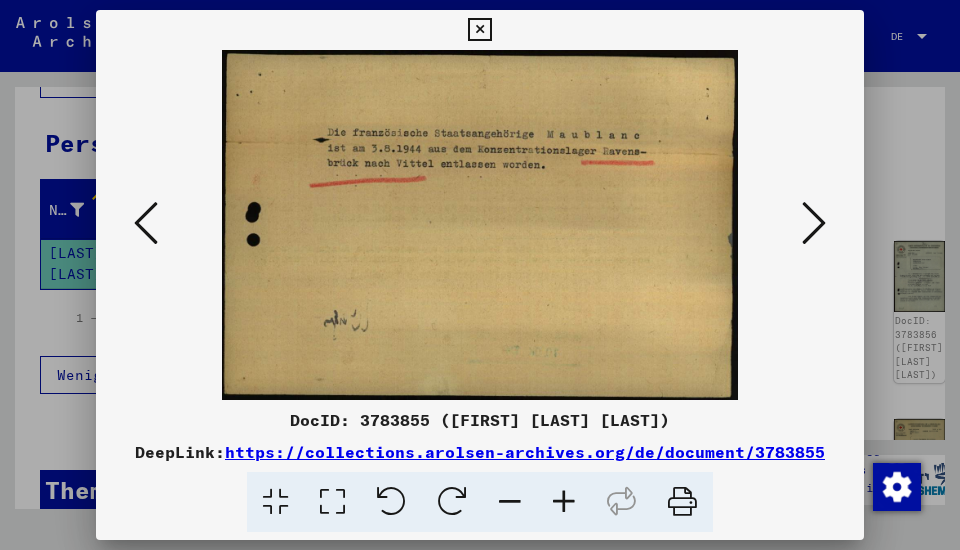 click at bounding box center [814, 223] 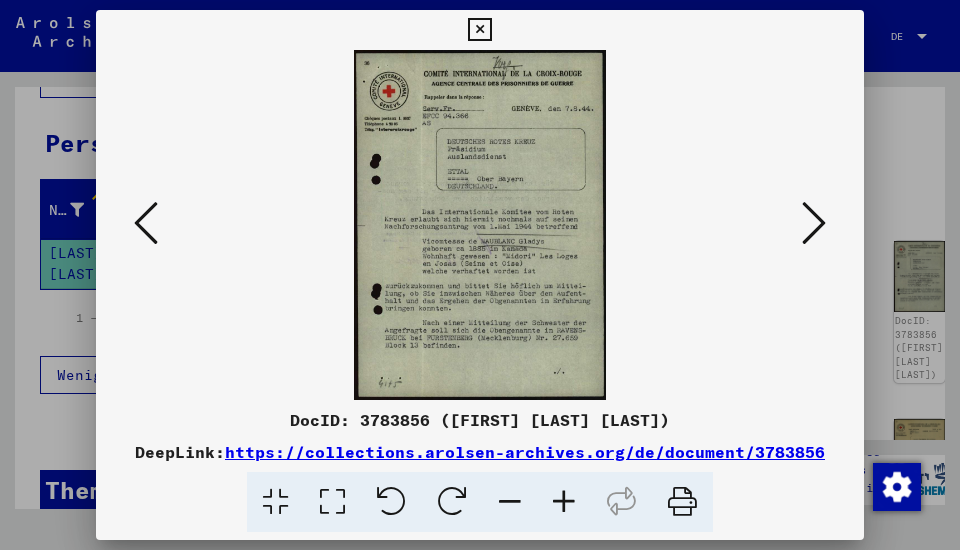 click at bounding box center [814, 223] 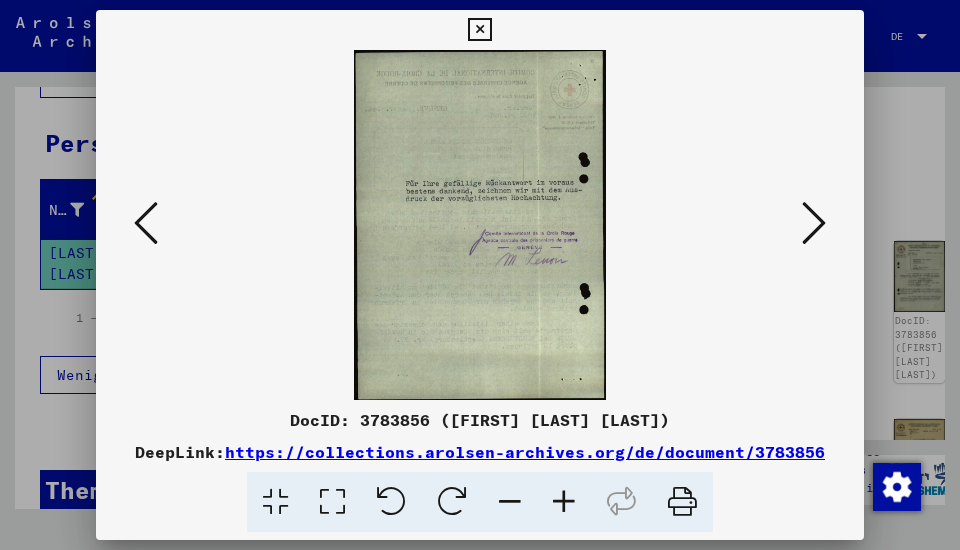 click at bounding box center [814, 223] 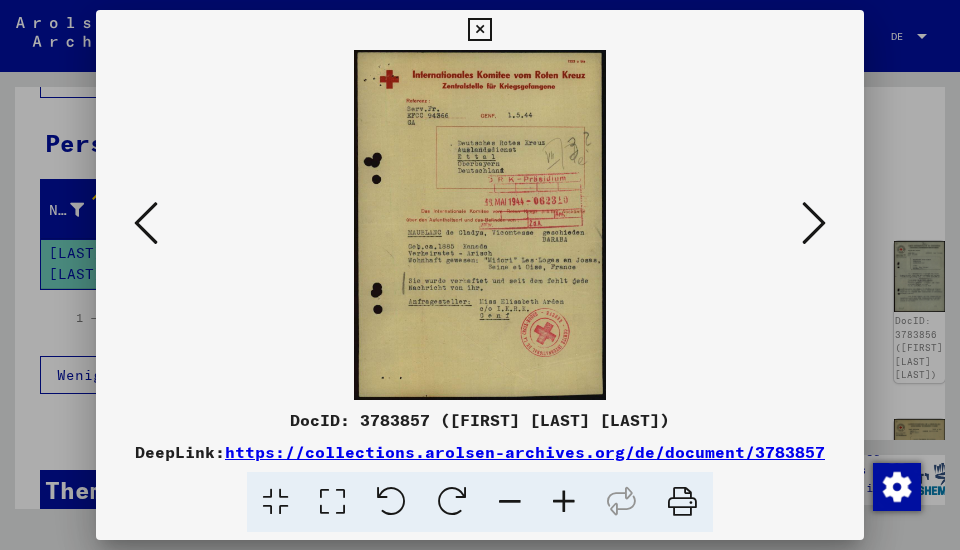 click at bounding box center [814, 223] 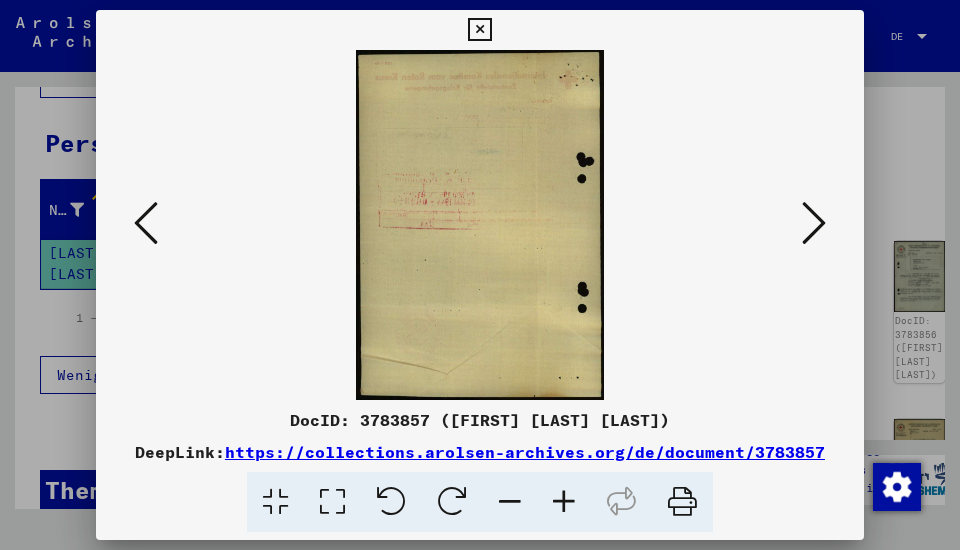click at bounding box center (814, 223) 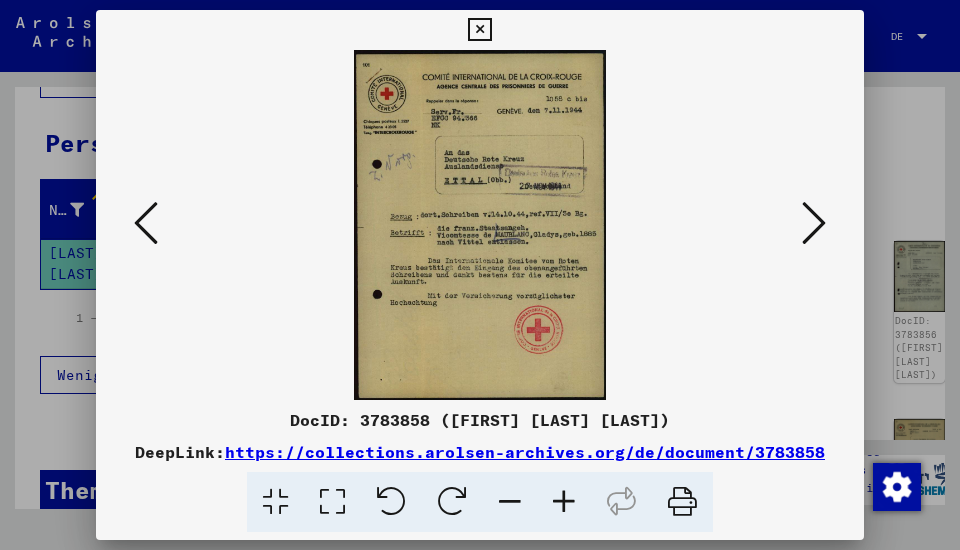 click at bounding box center [814, 223] 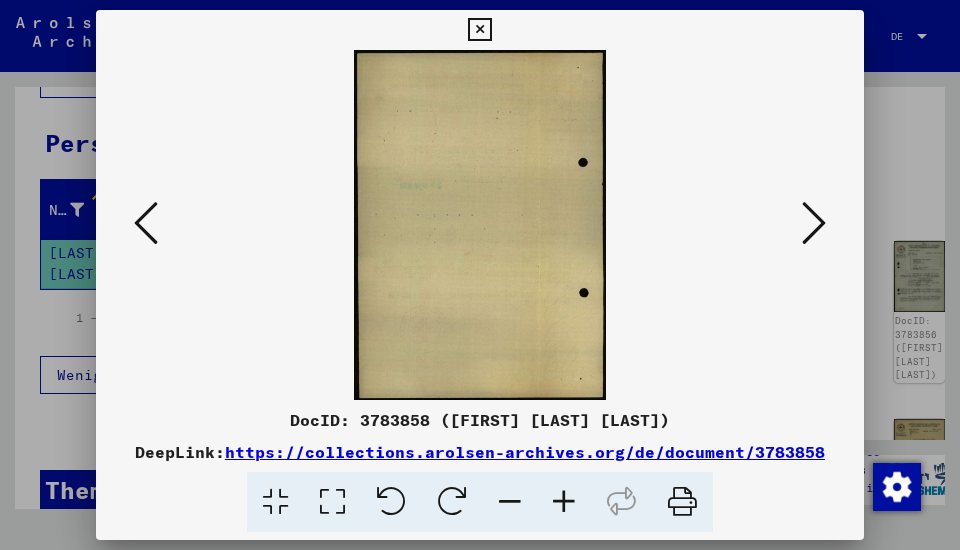 click at bounding box center [814, 223] 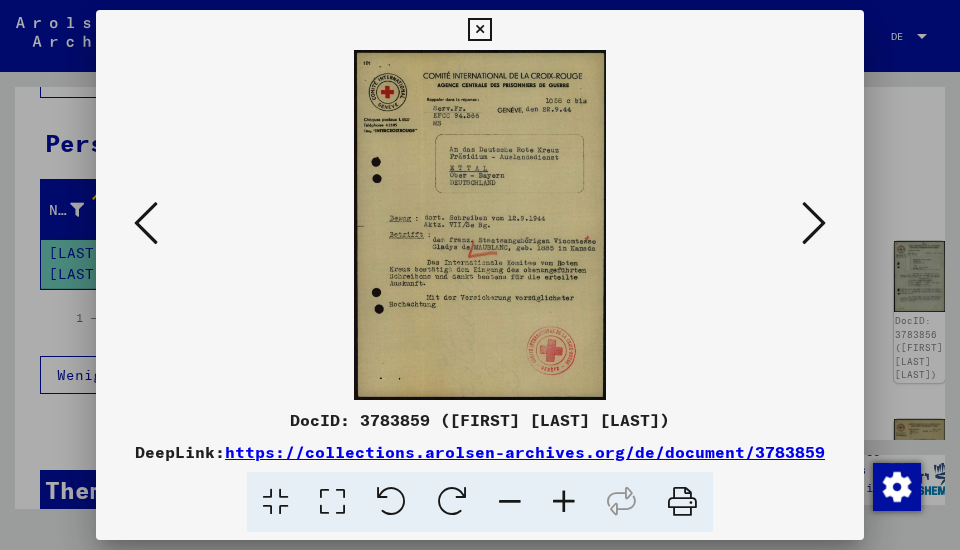click at bounding box center (814, 223) 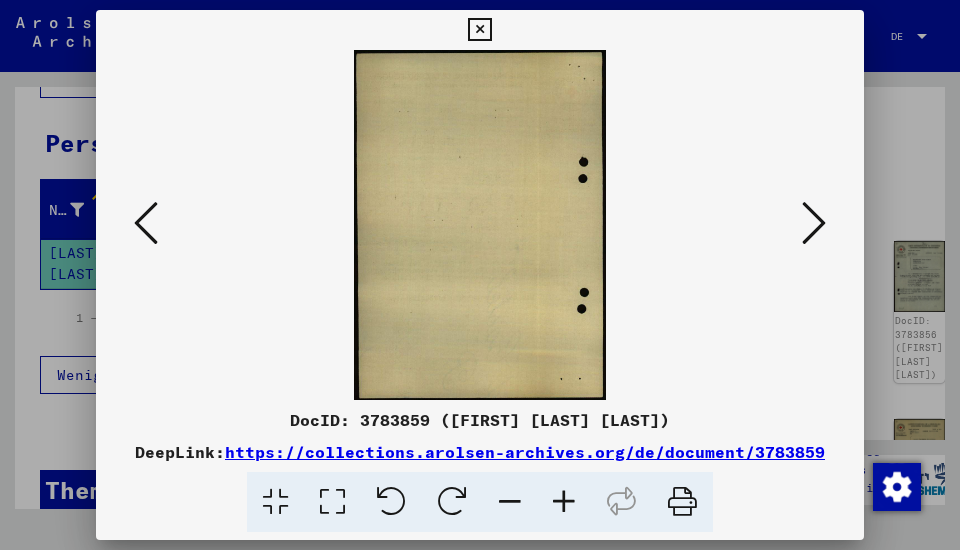 click at bounding box center [814, 223] 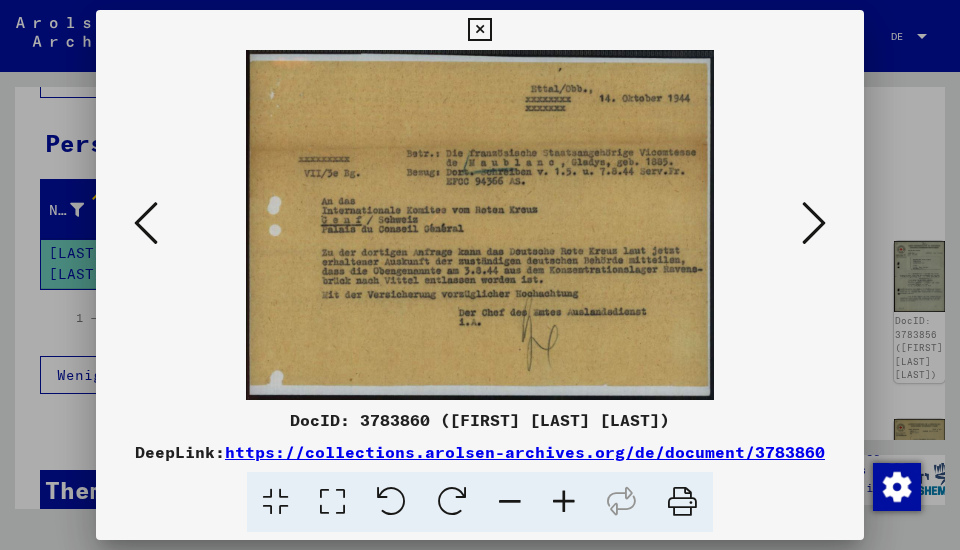 click at bounding box center [814, 223] 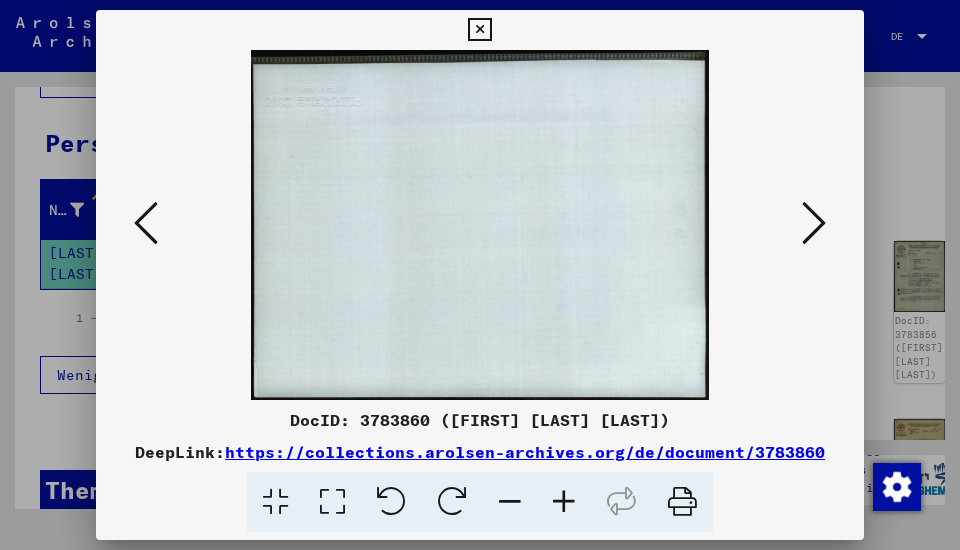 click at bounding box center (814, 223) 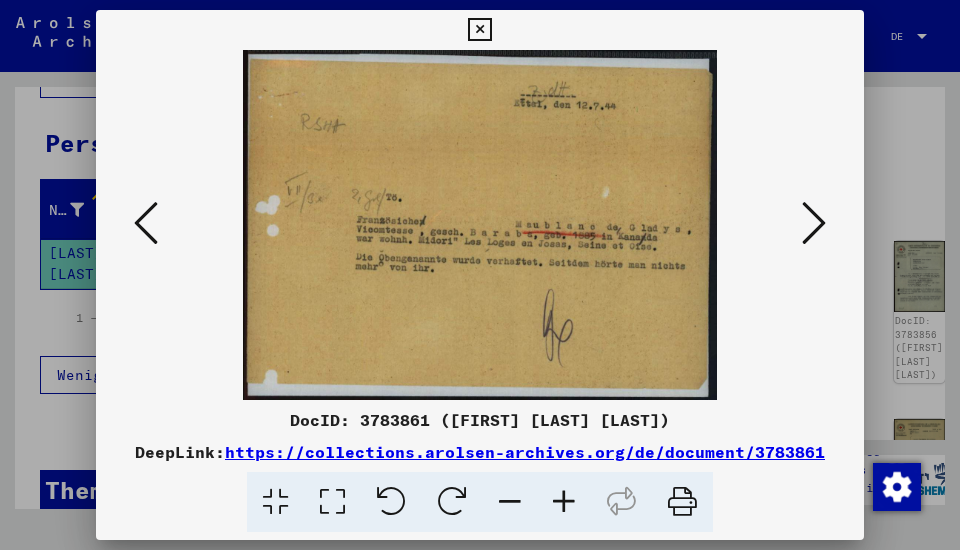 click at bounding box center (814, 223) 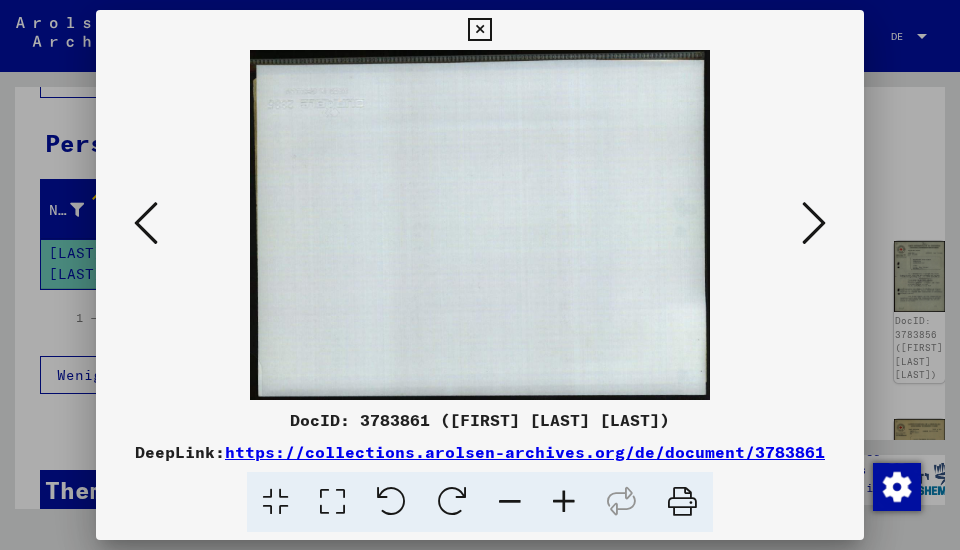 click at bounding box center (814, 223) 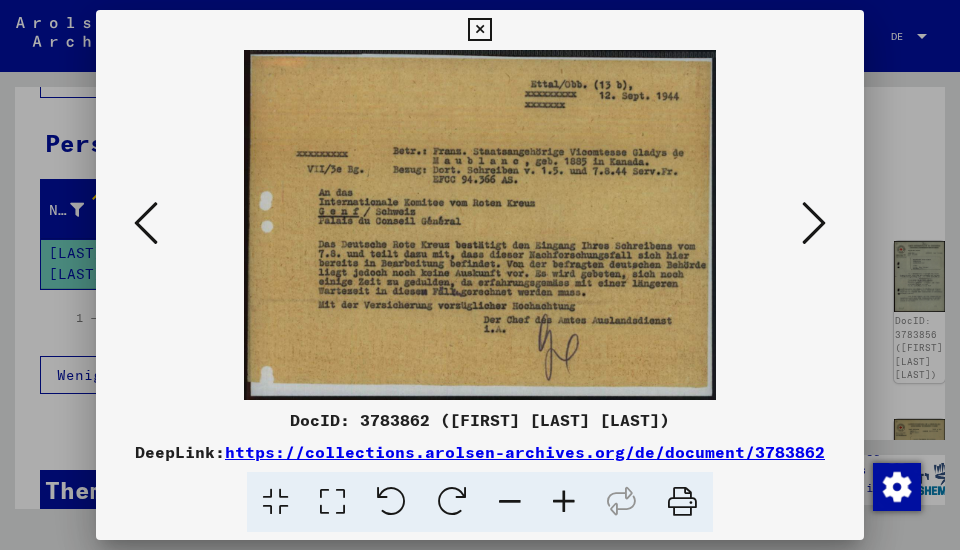 click at bounding box center (814, 223) 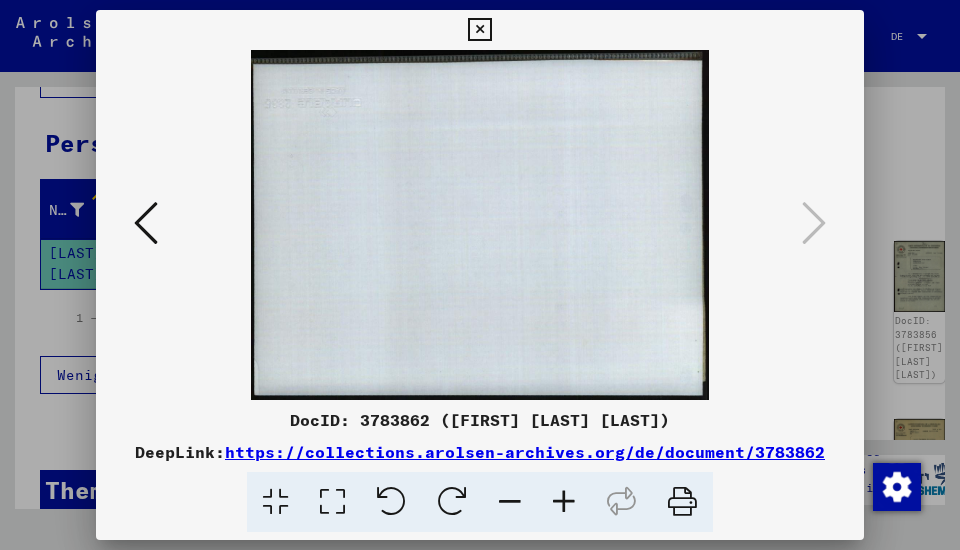 click at bounding box center (146, 223) 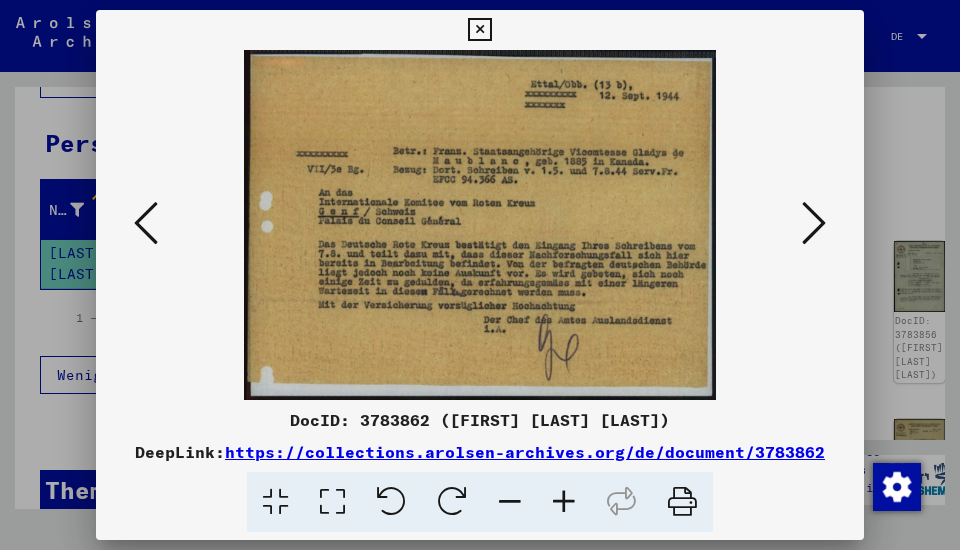 click at bounding box center (146, 223) 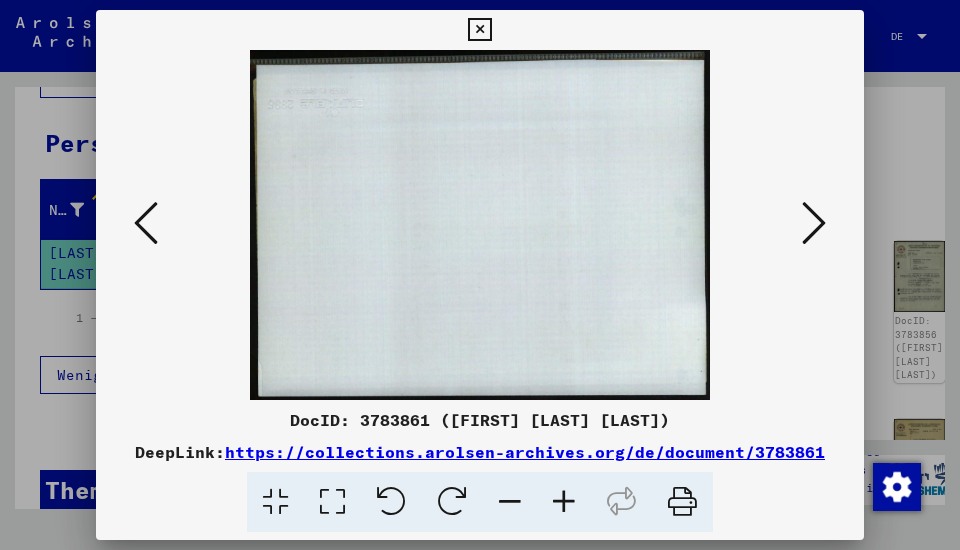 click at bounding box center (146, 223) 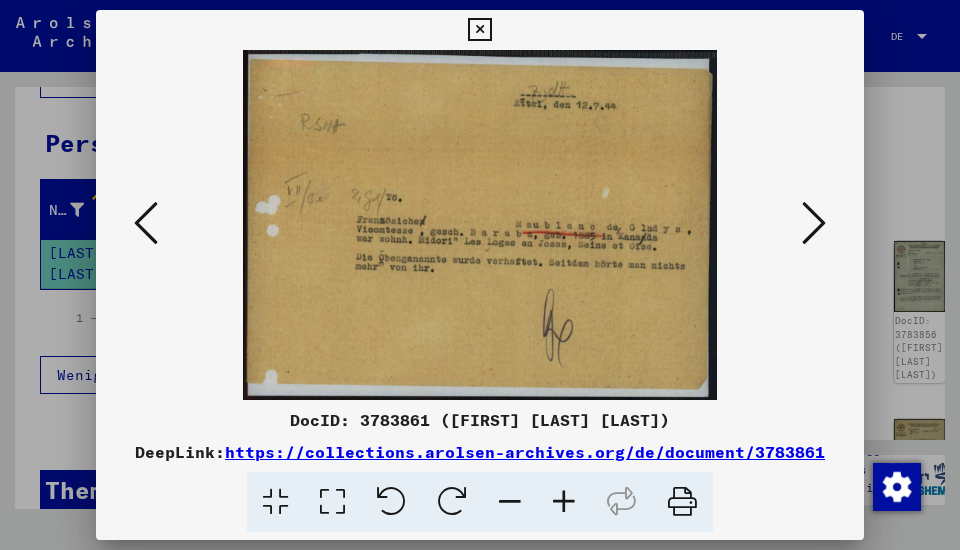 click at bounding box center [146, 223] 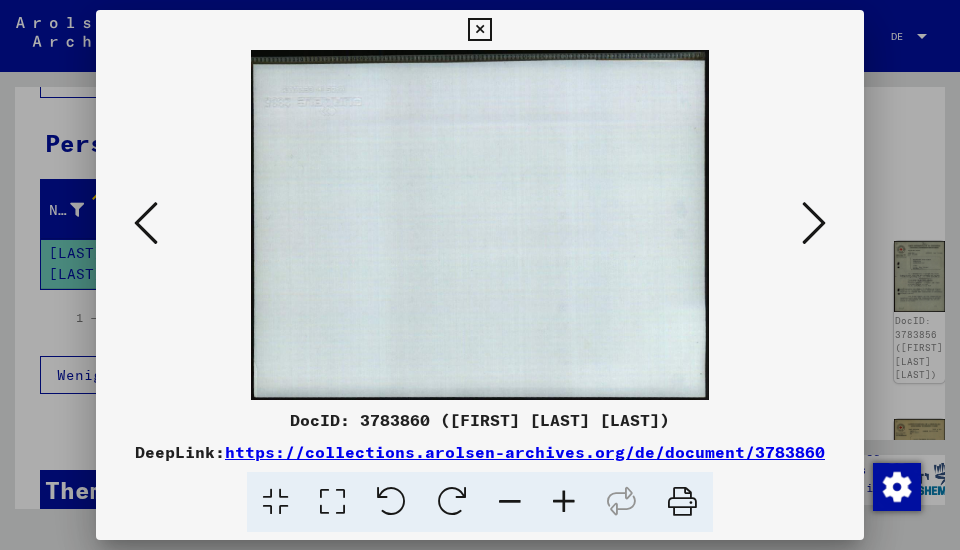click at bounding box center [146, 223] 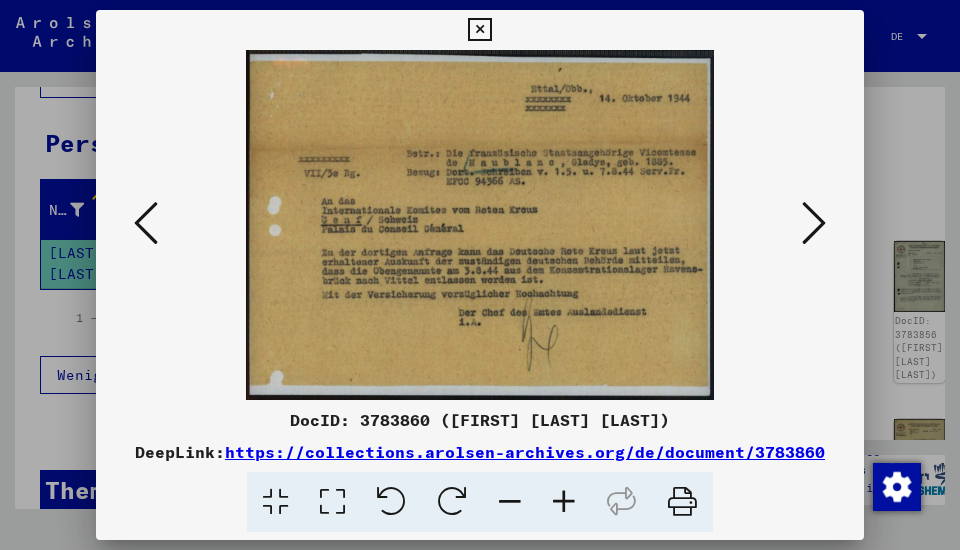 click at bounding box center (146, 223) 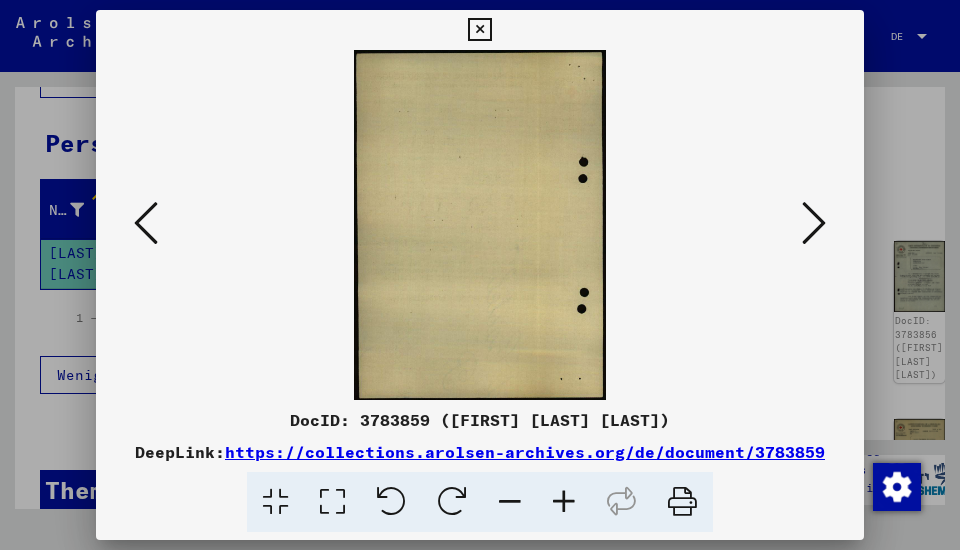 click at bounding box center [146, 223] 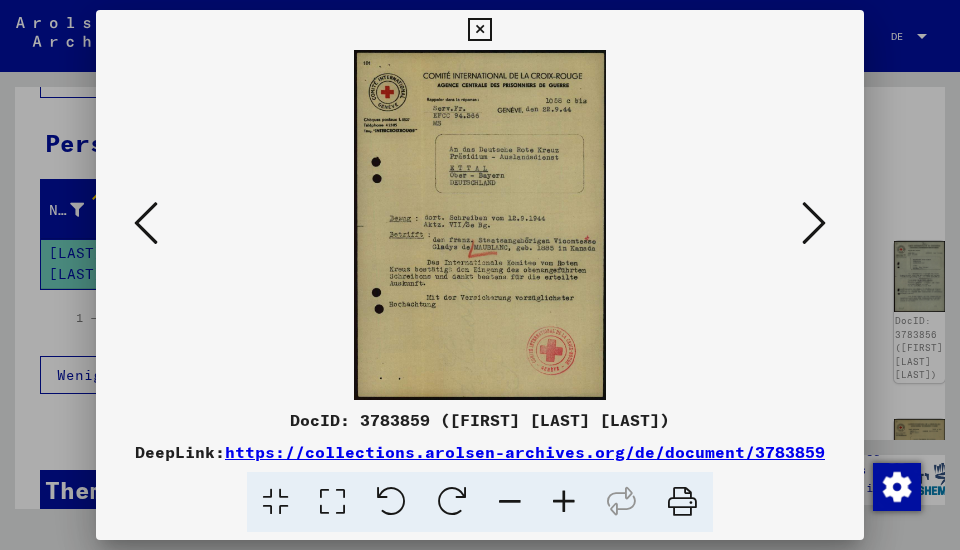 click at bounding box center [146, 223] 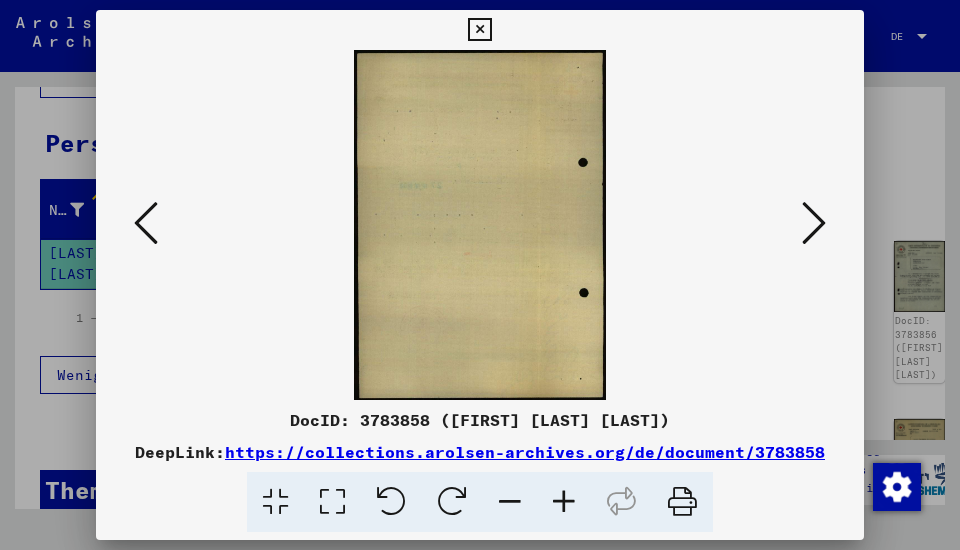 click at bounding box center (146, 223) 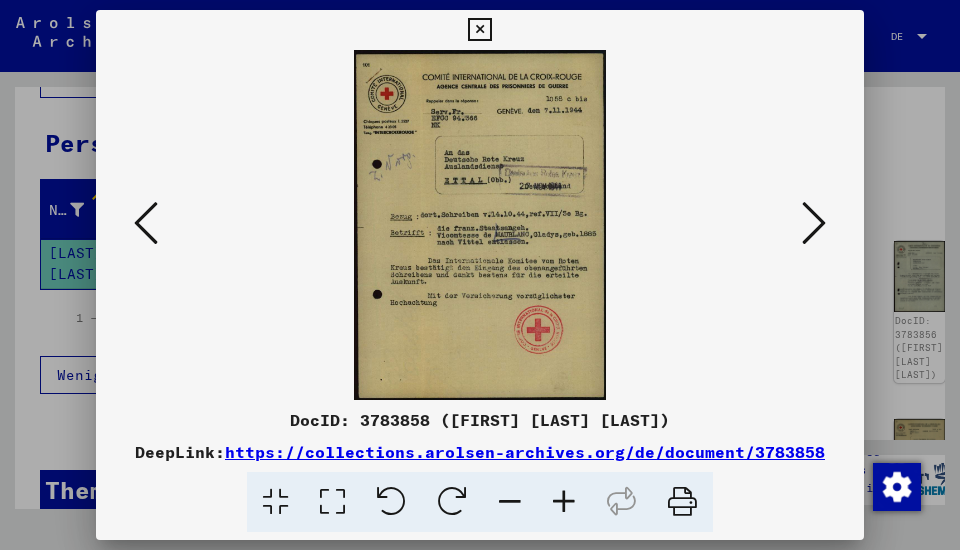 click at bounding box center (146, 223) 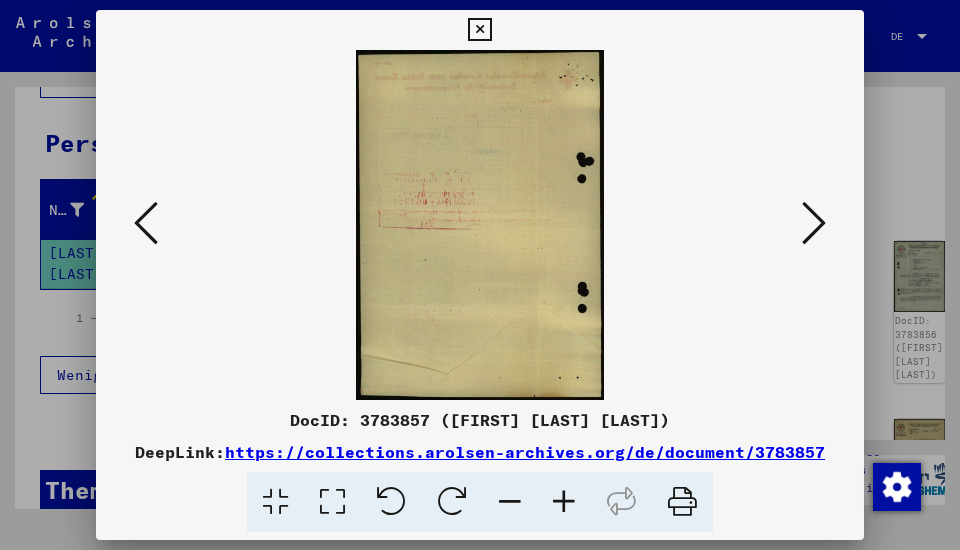 click at bounding box center [146, 223] 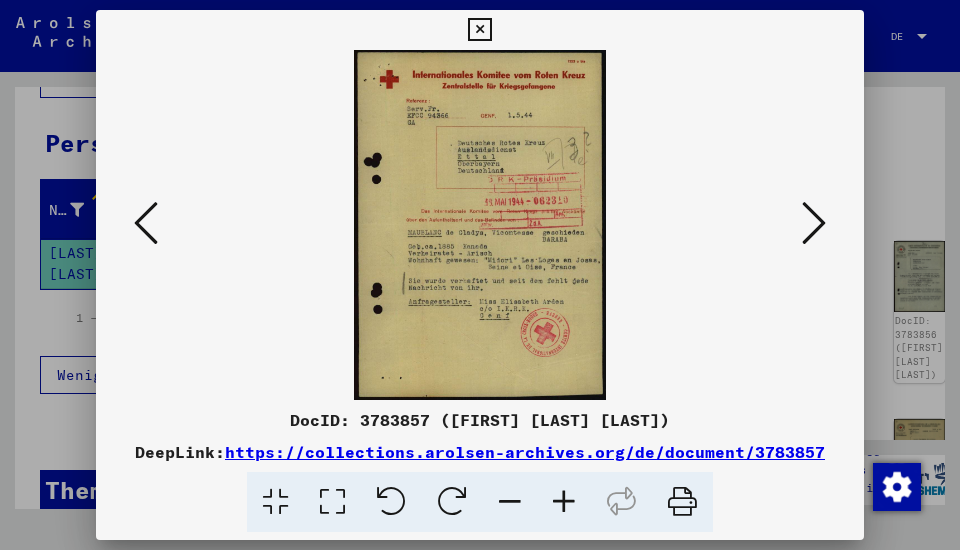 click at bounding box center (479, 30) 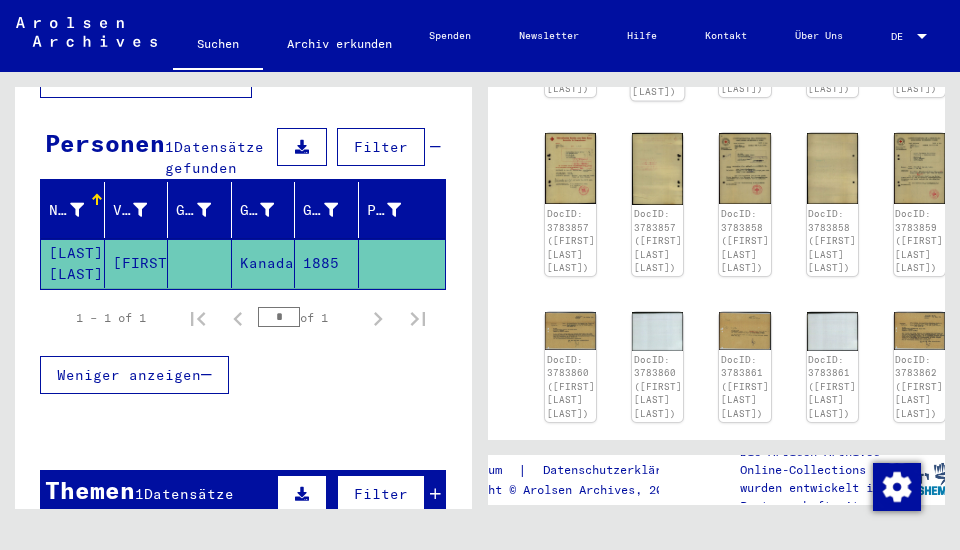 scroll, scrollTop: 628, scrollLeft: 0, axis: vertical 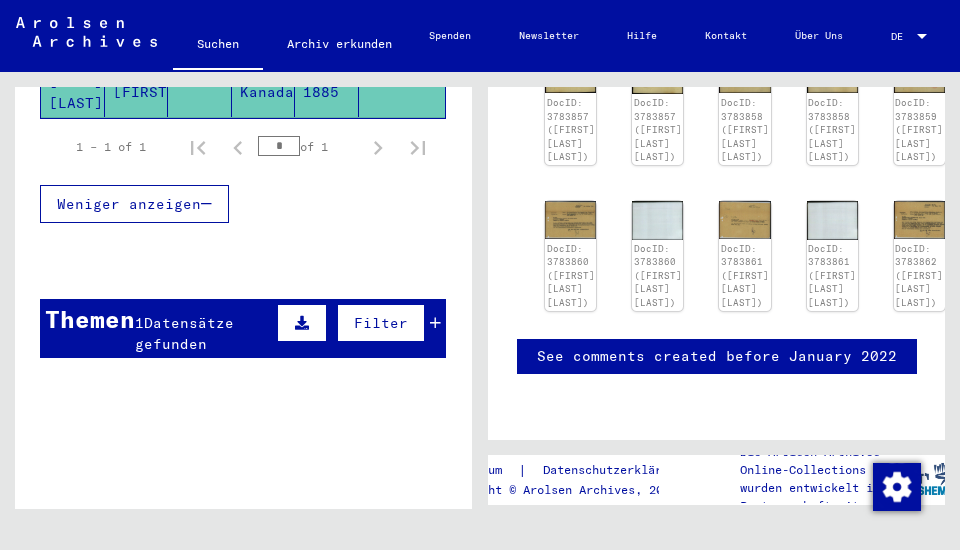 click on "Datensätze gefunden" at bounding box center [184, 333] 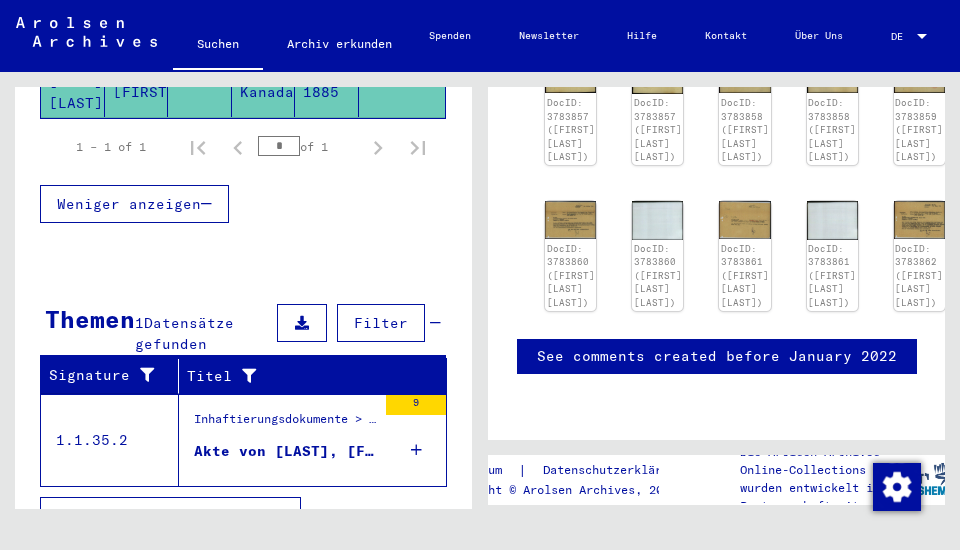 click on "Akte von DE MAUBLANC, [FIRST], geboren im Jahr 1885, geboren in Kanada" at bounding box center (285, 451) 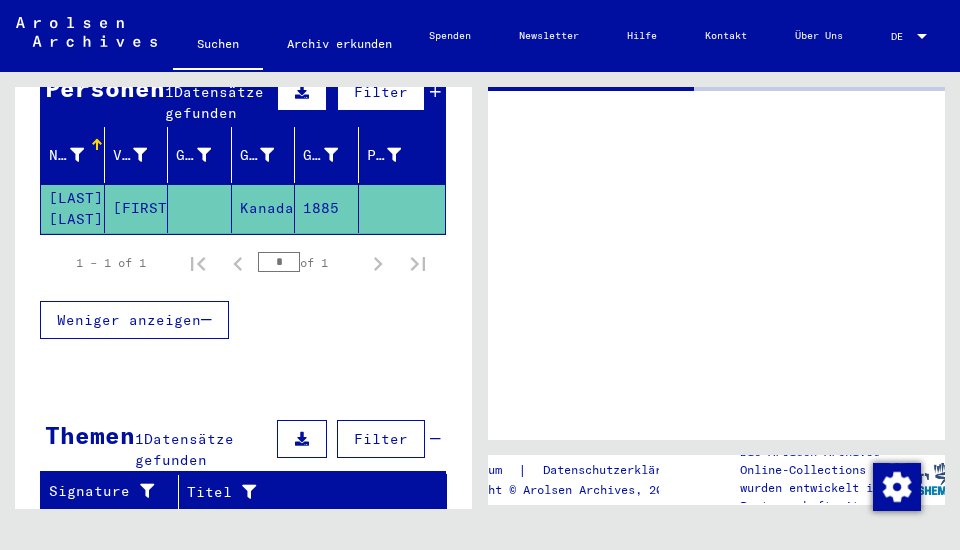 scroll, scrollTop: 208, scrollLeft: 0, axis: vertical 